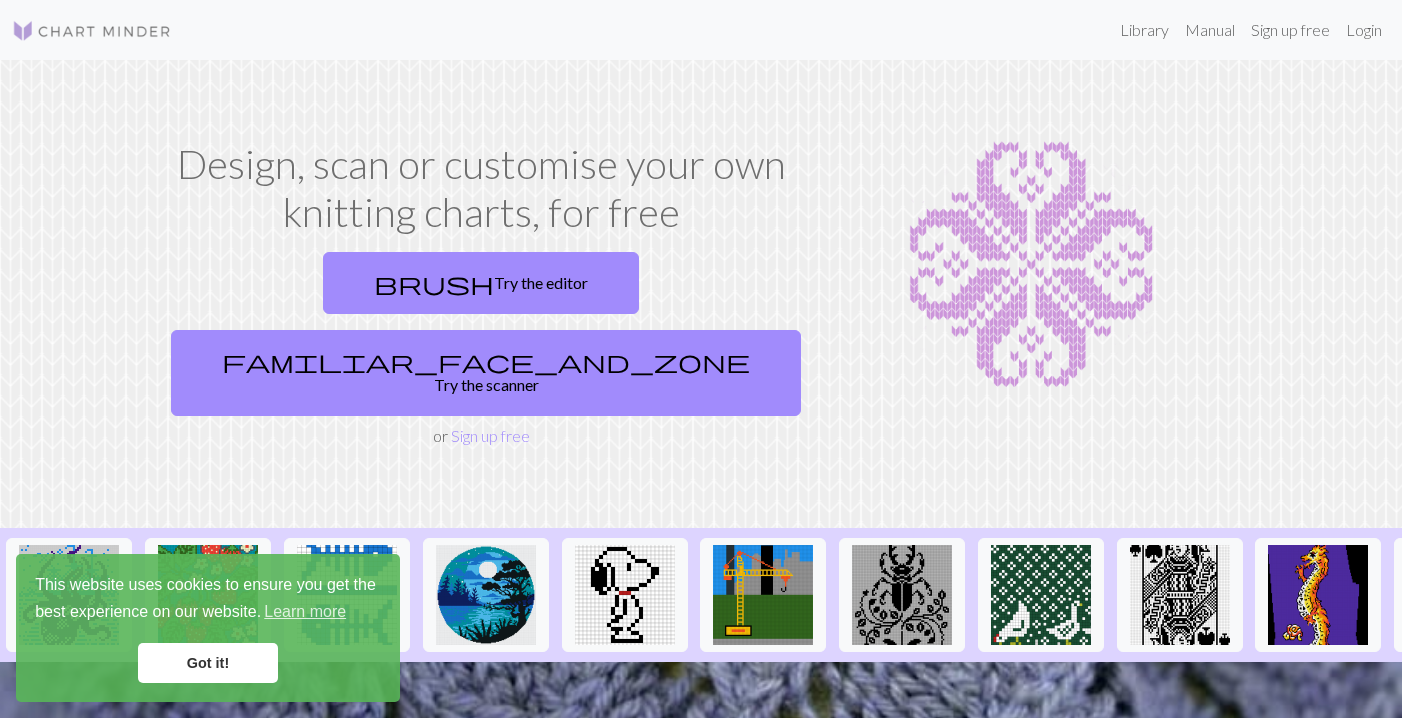 scroll, scrollTop: 0, scrollLeft: 0, axis: both 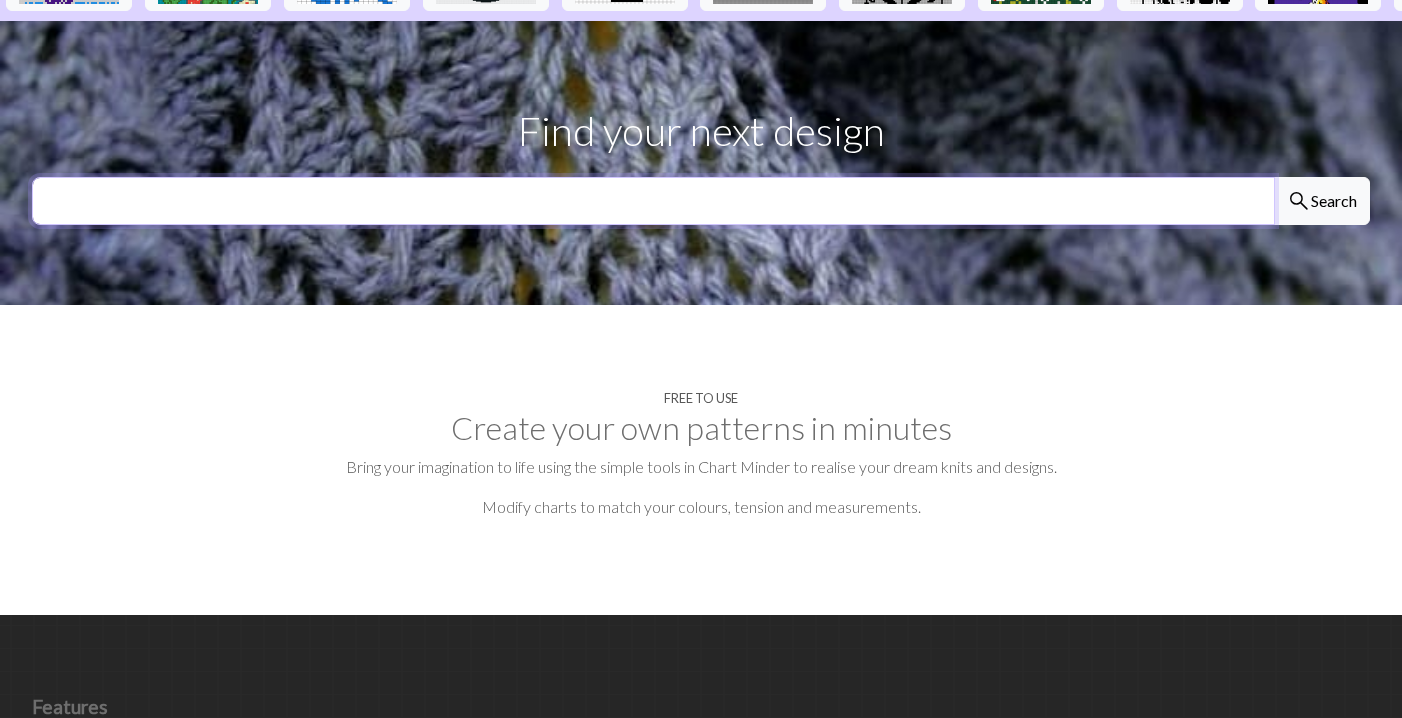 click at bounding box center [653, 201] 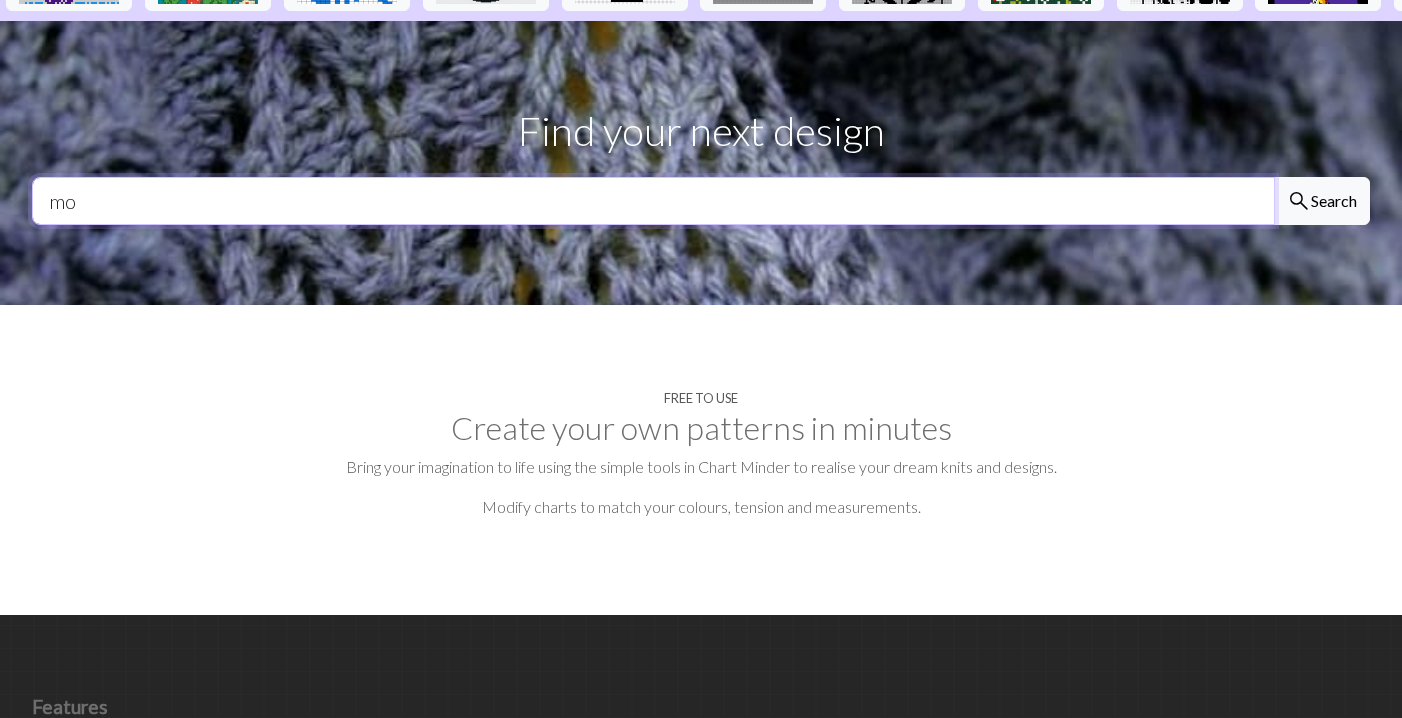 type on "m" 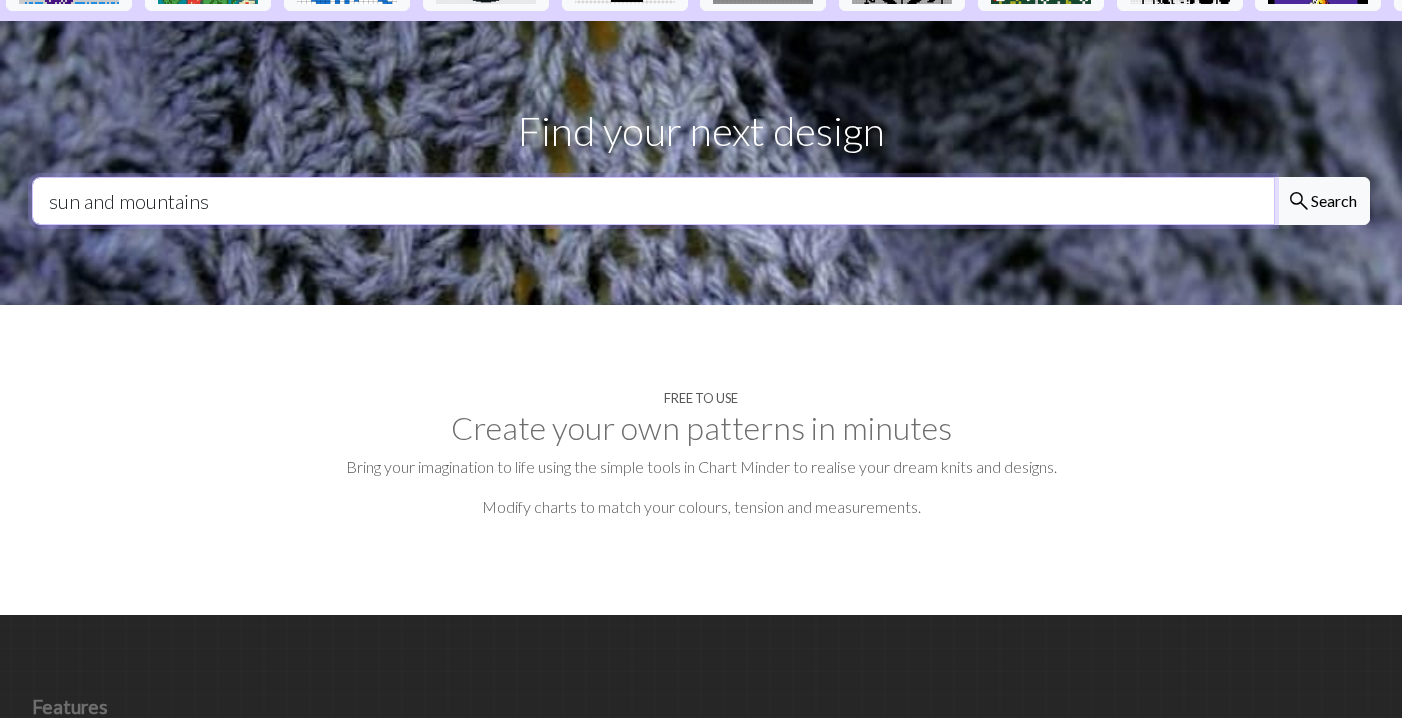 type on "sun and mountains" 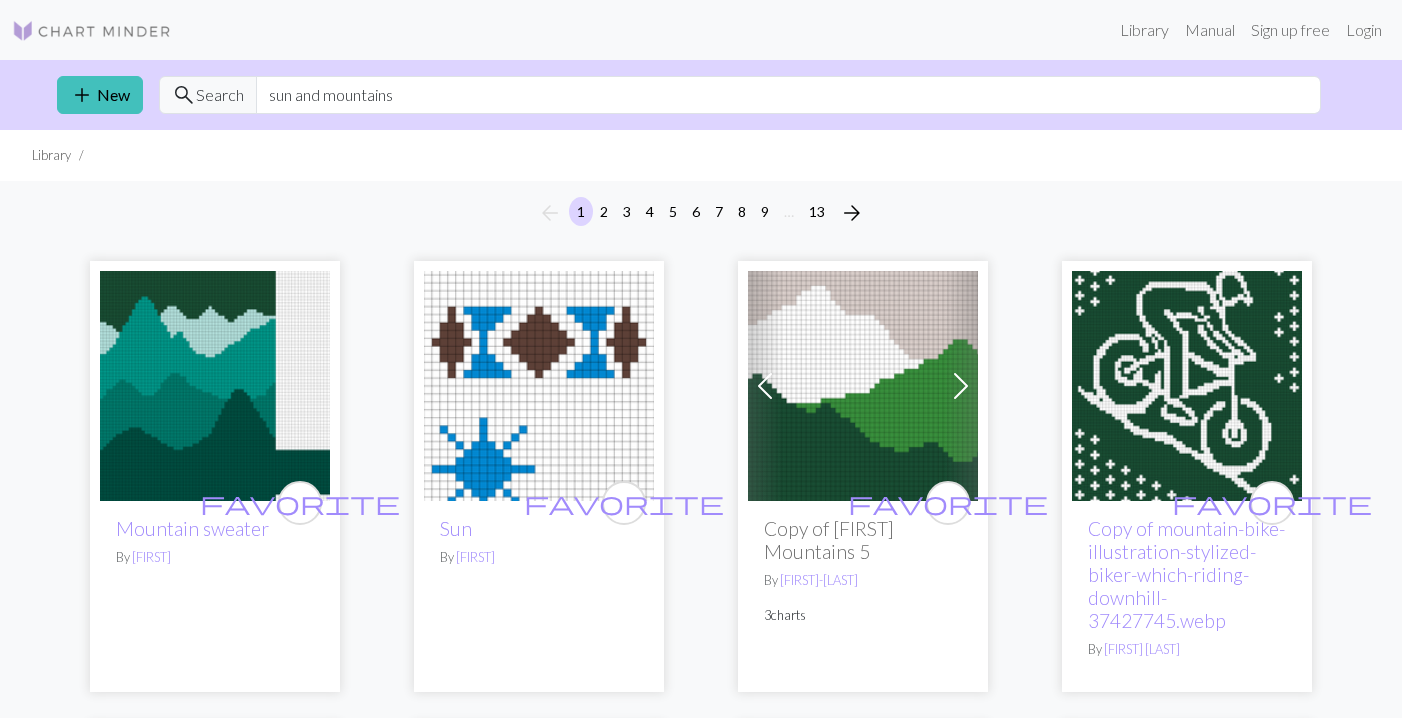scroll, scrollTop: 0, scrollLeft: 0, axis: both 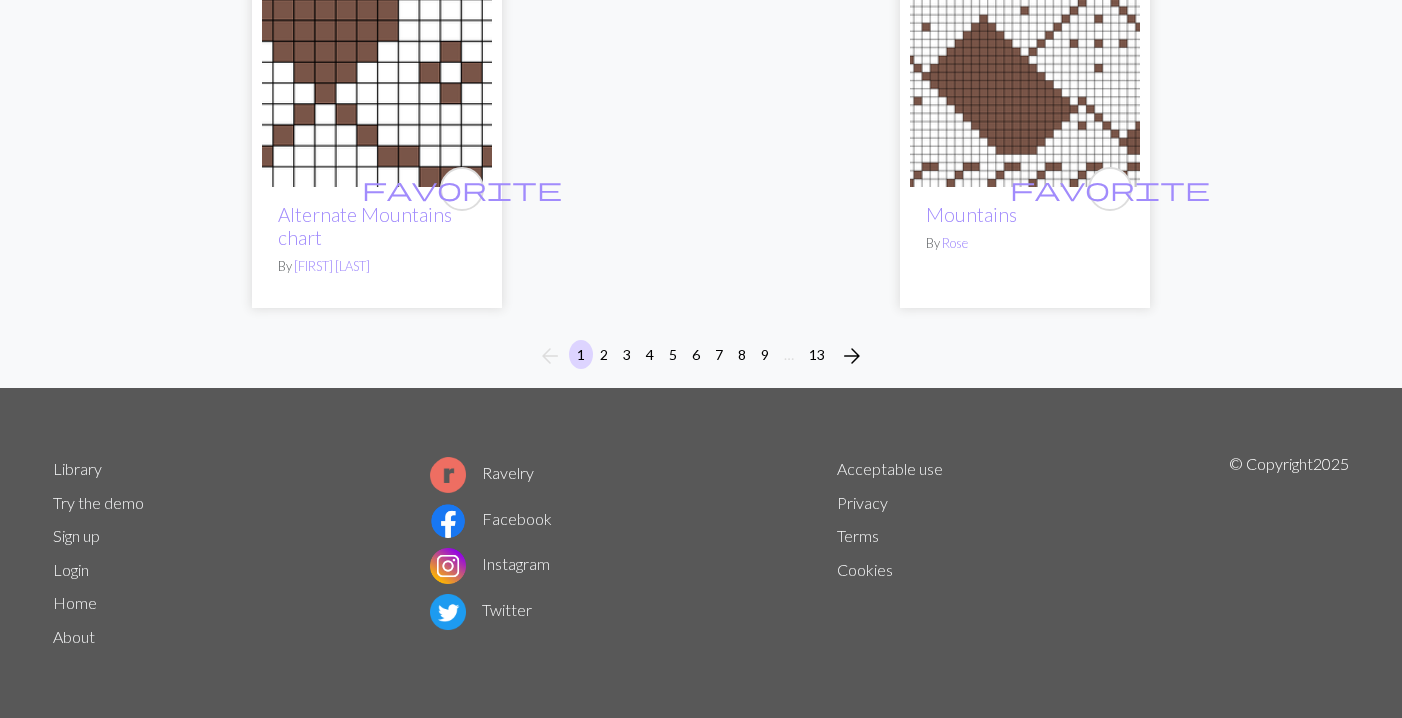 click on "2" at bounding box center [604, 354] 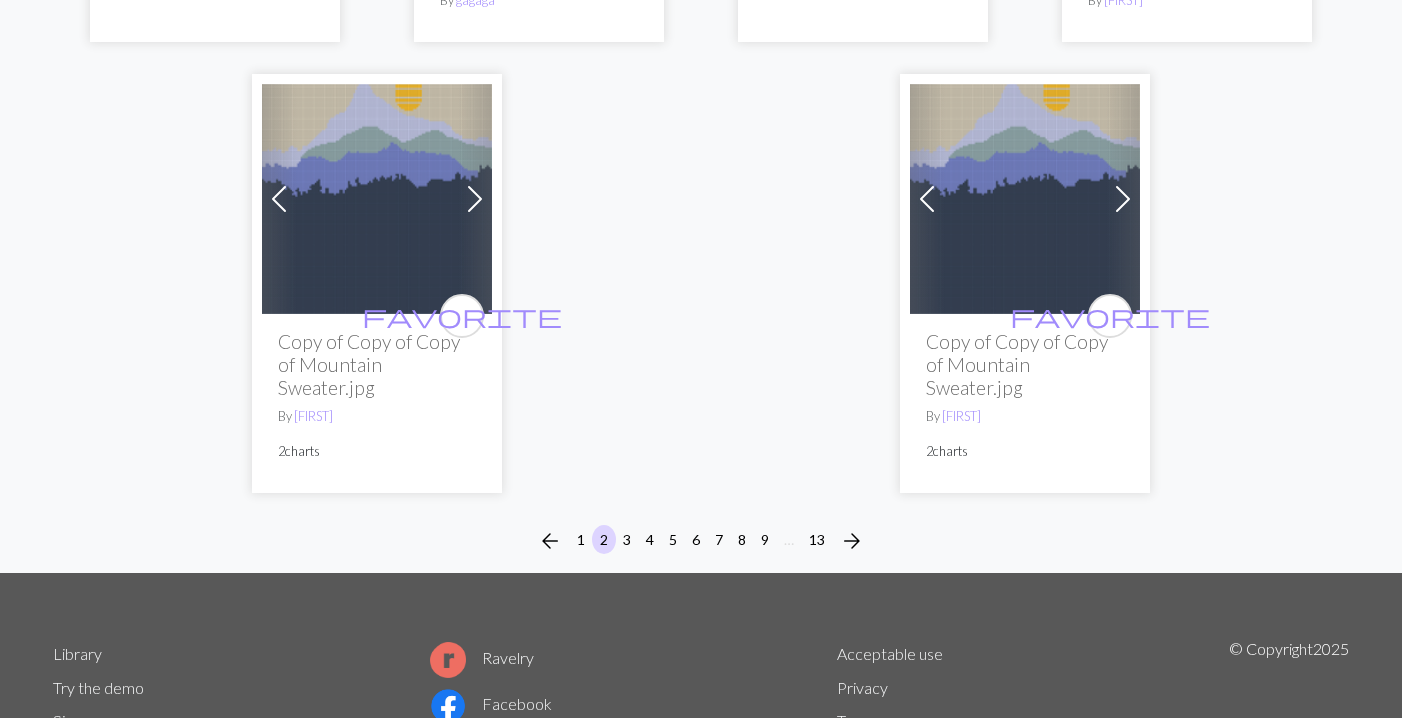 scroll, scrollTop: 5388, scrollLeft: 0, axis: vertical 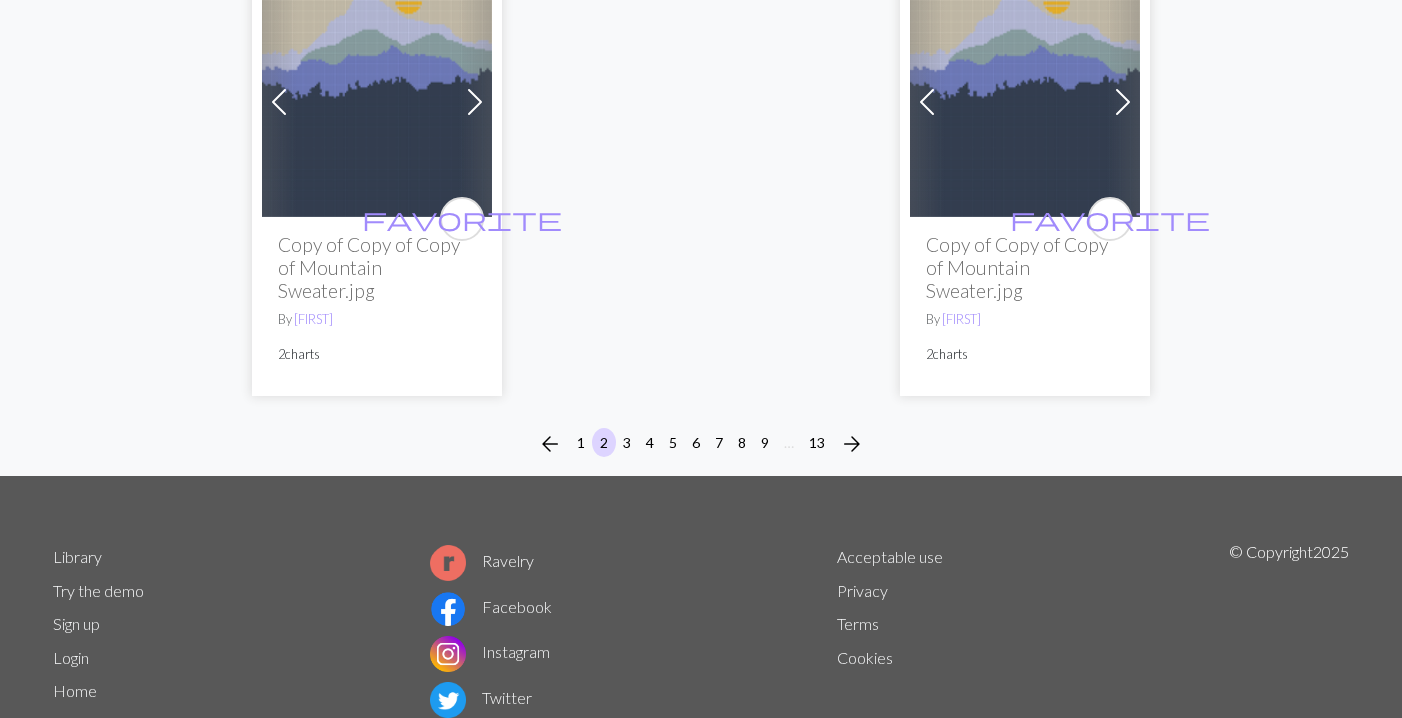 click on "3" at bounding box center (627, 442) 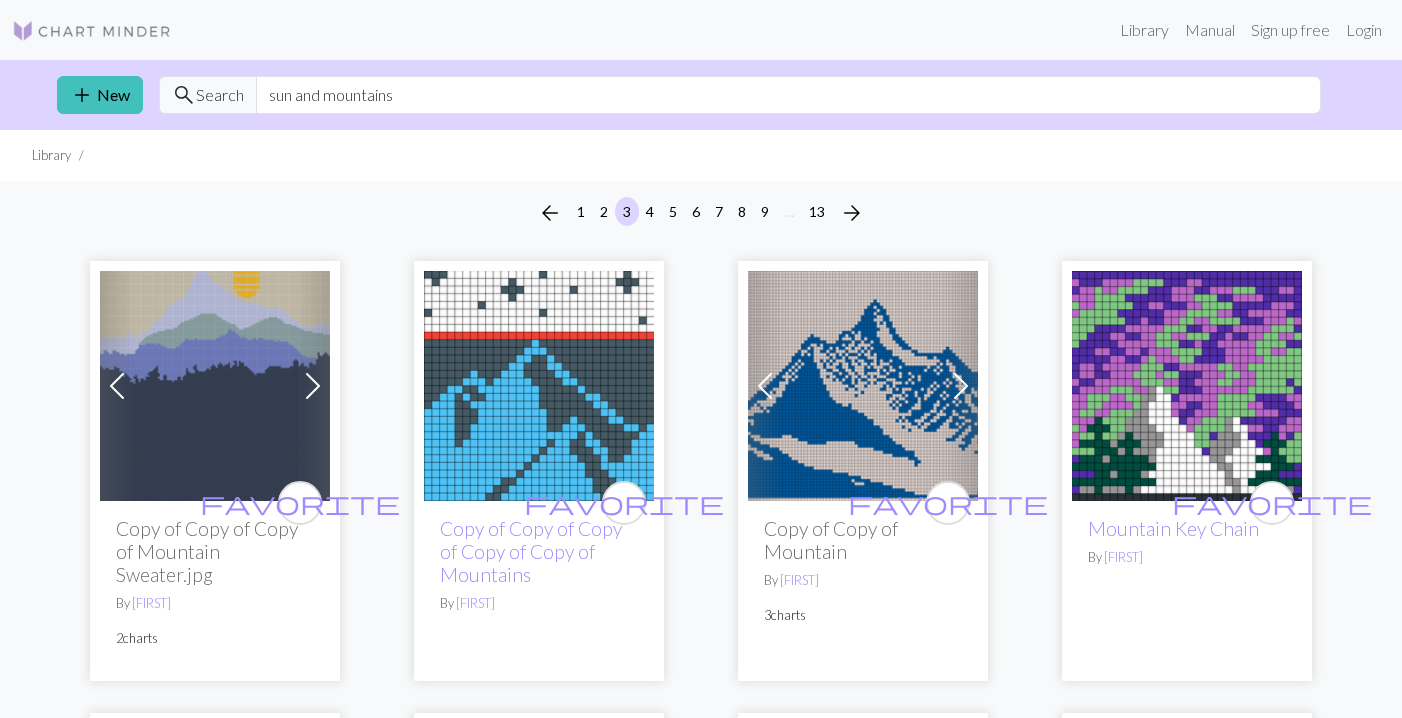 scroll, scrollTop: 0, scrollLeft: 0, axis: both 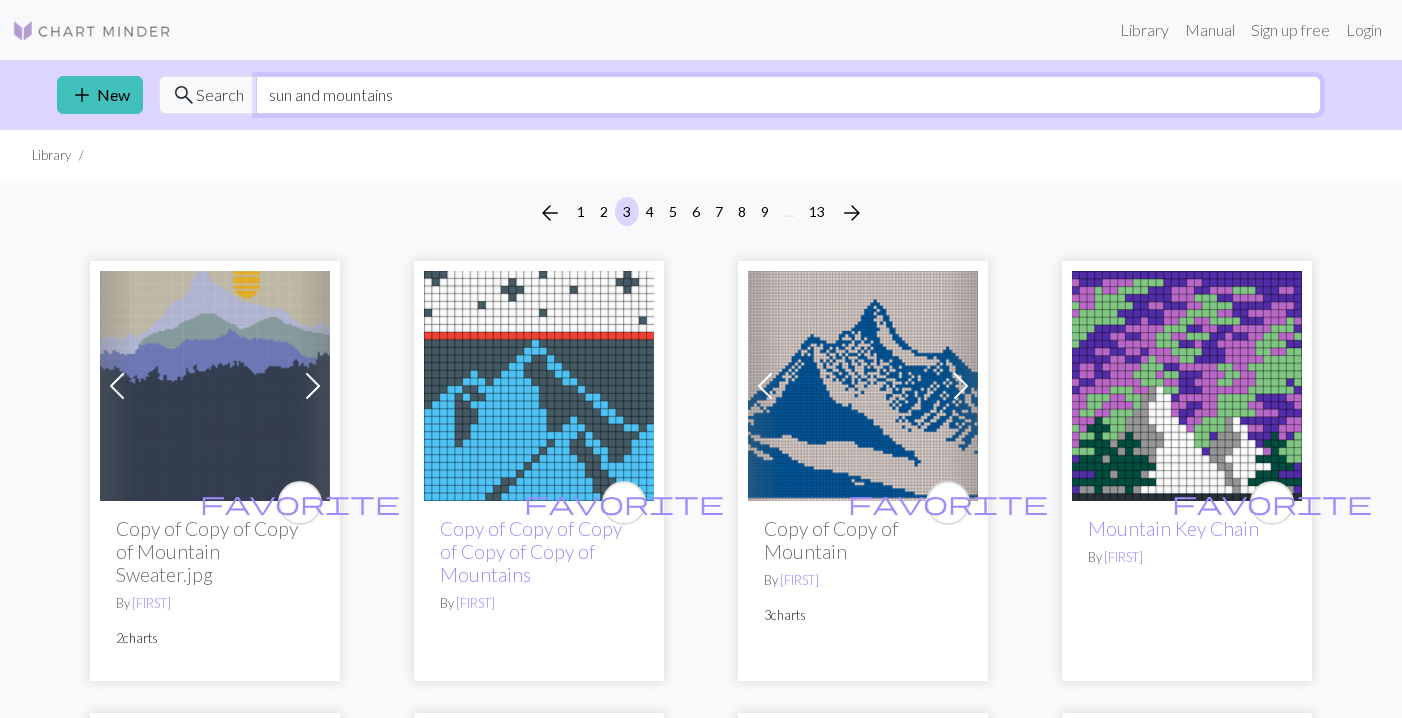 click on "sun and mountains" at bounding box center (788, 95) 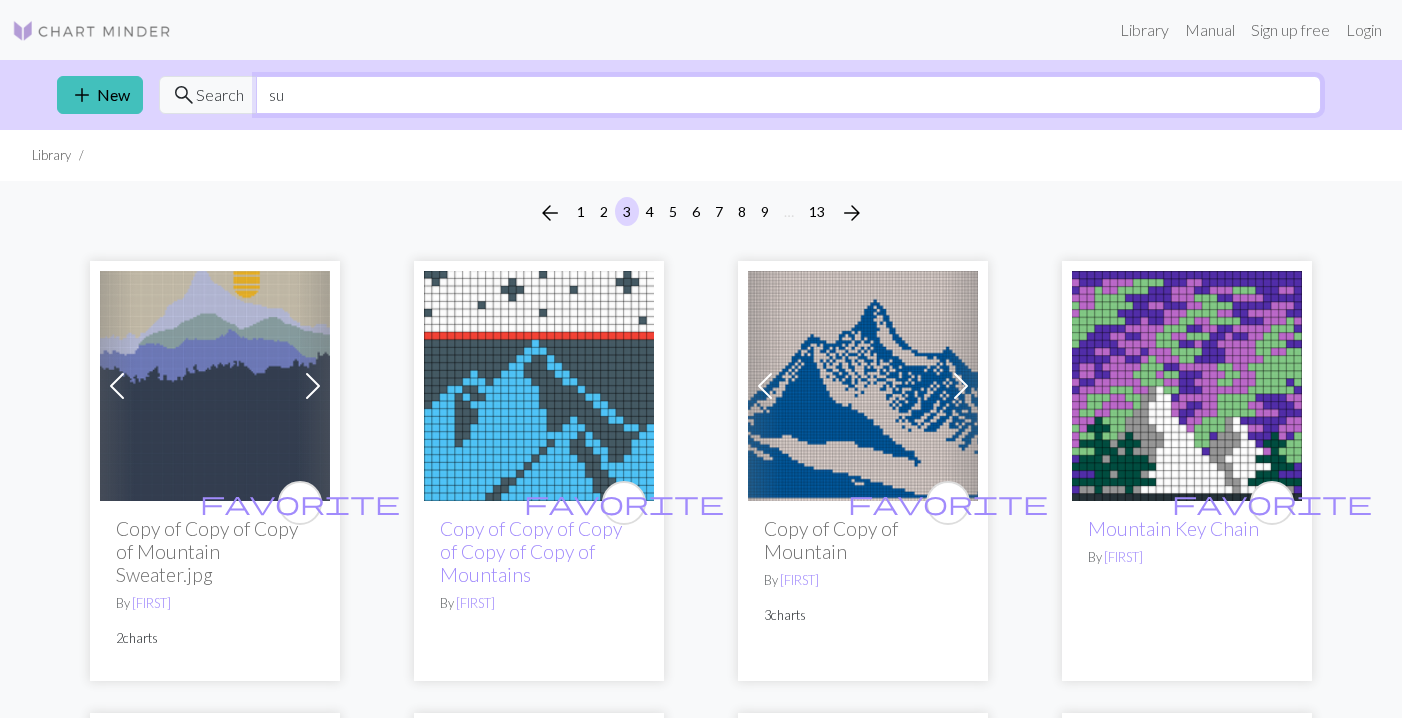 type on "s" 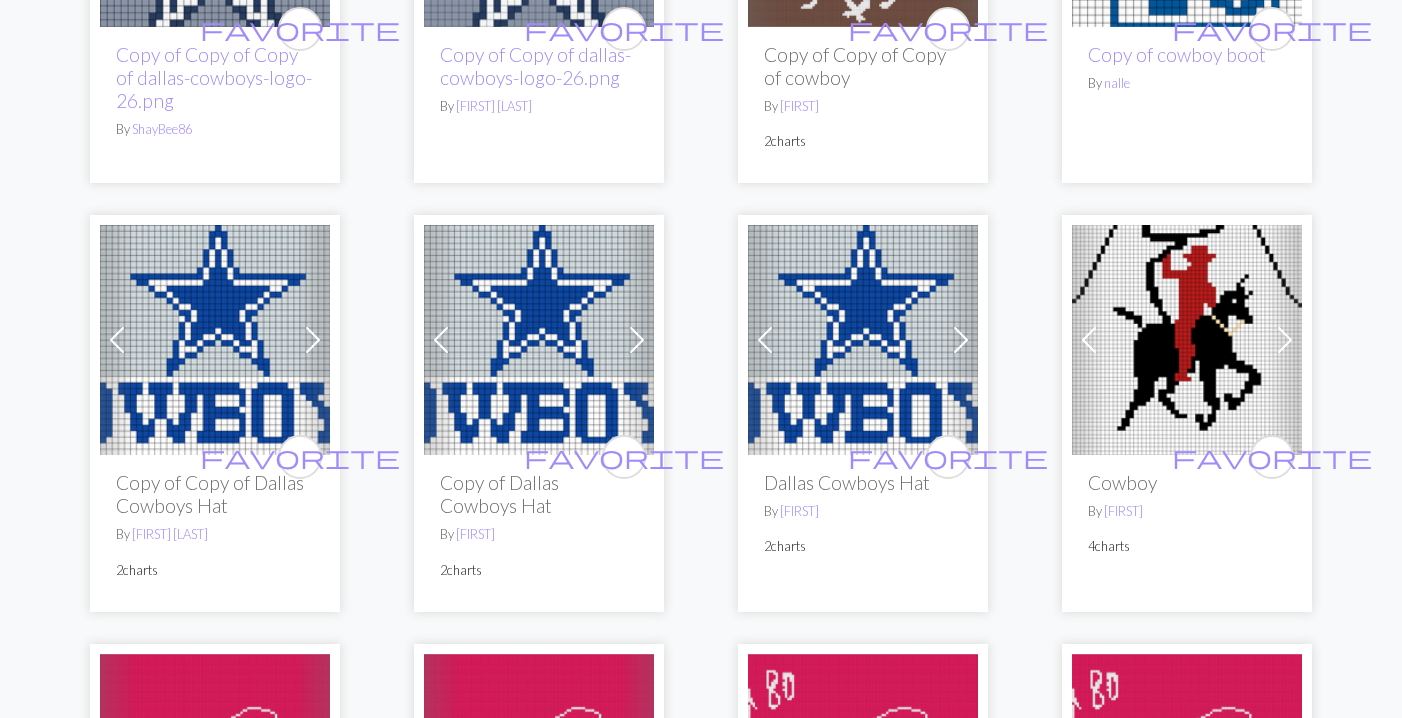 scroll, scrollTop: 1354, scrollLeft: 0, axis: vertical 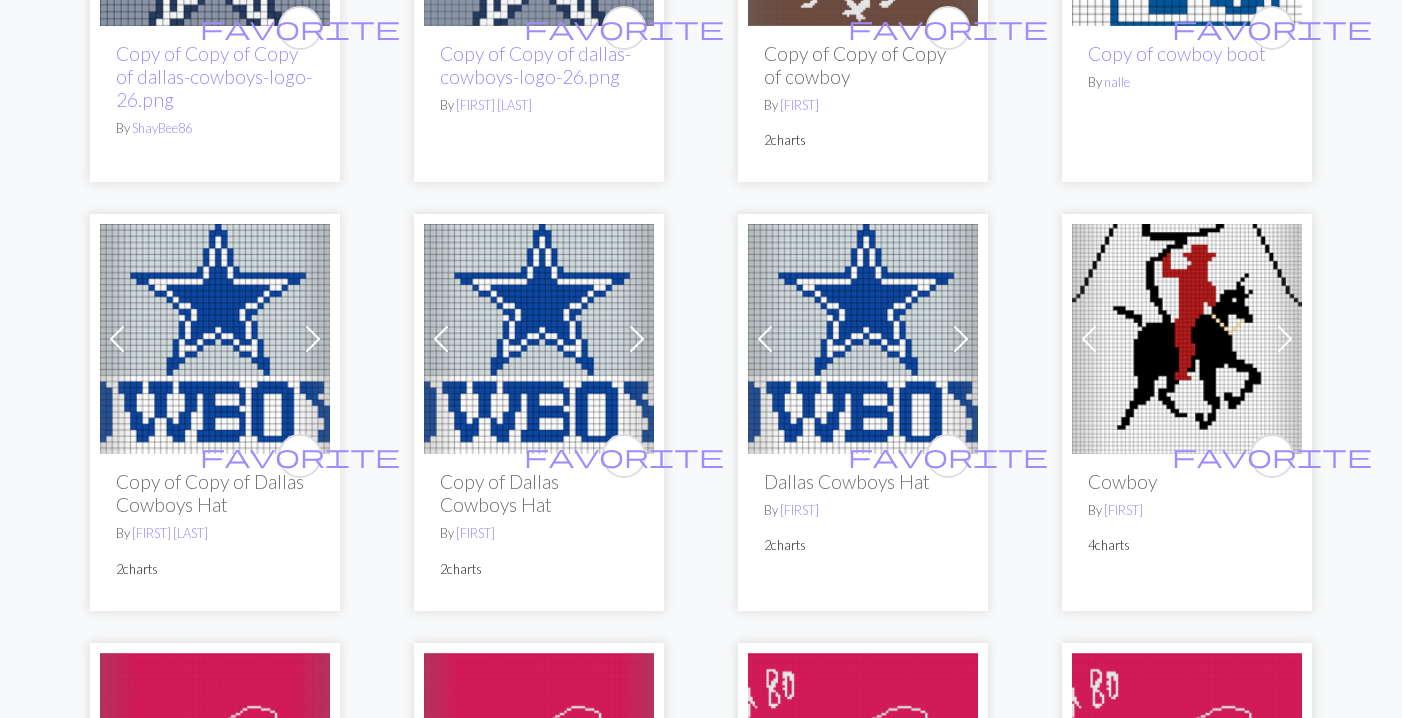 type on "cowboy" 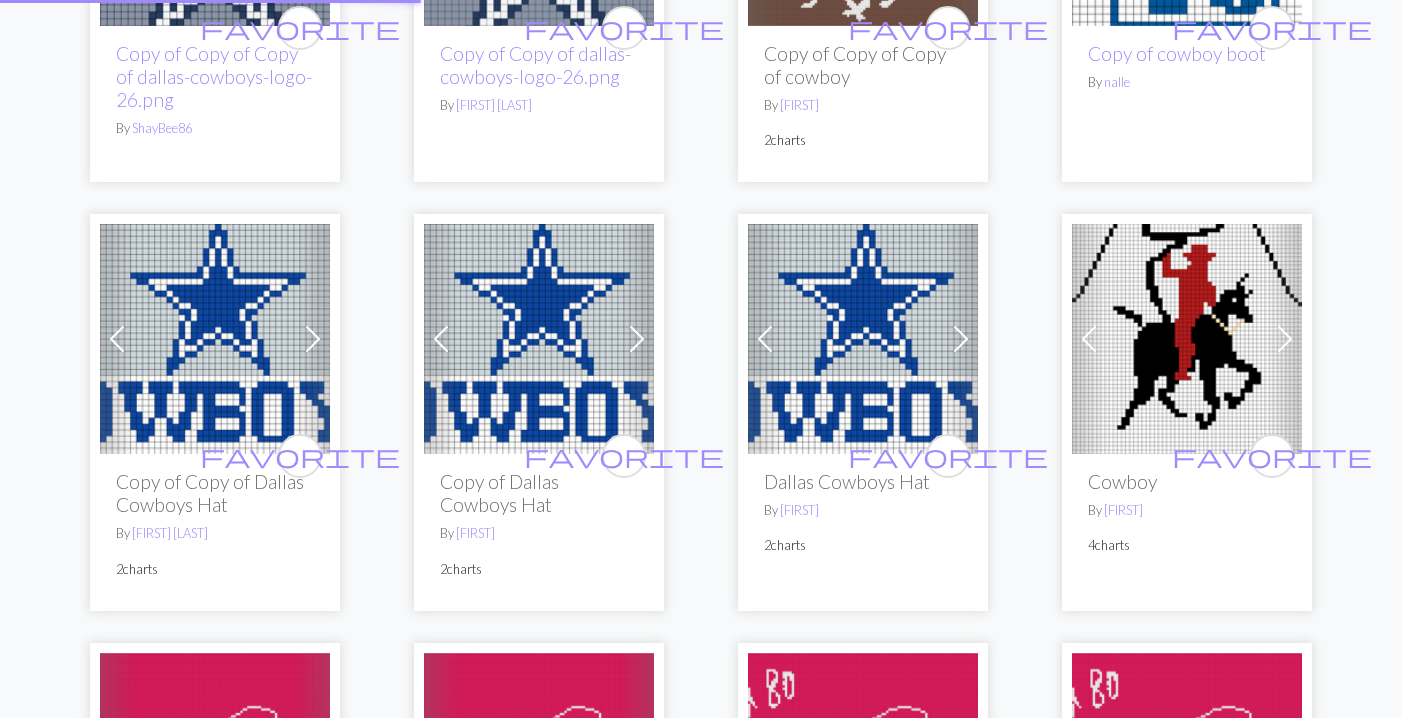 scroll, scrollTop: 0, scrollLeft: 0, axis: both 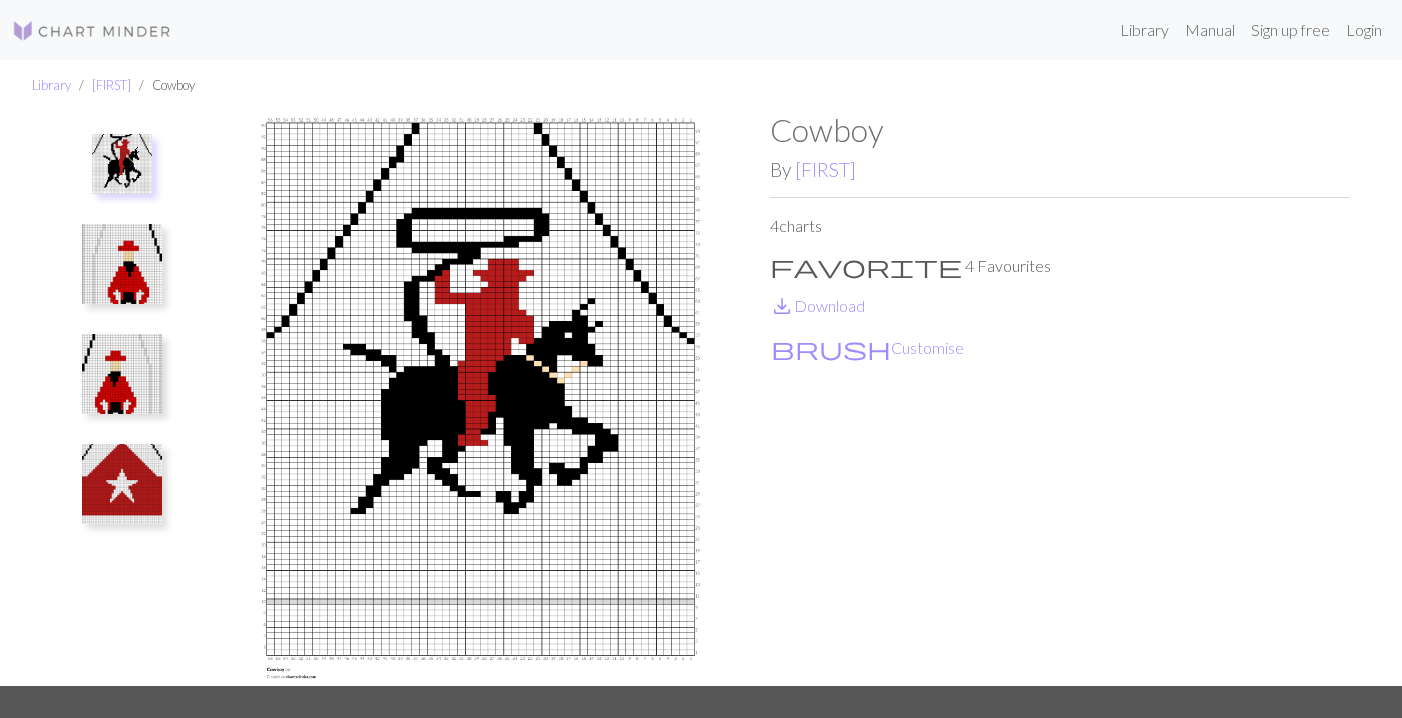 click at bounding box center [122, 264] 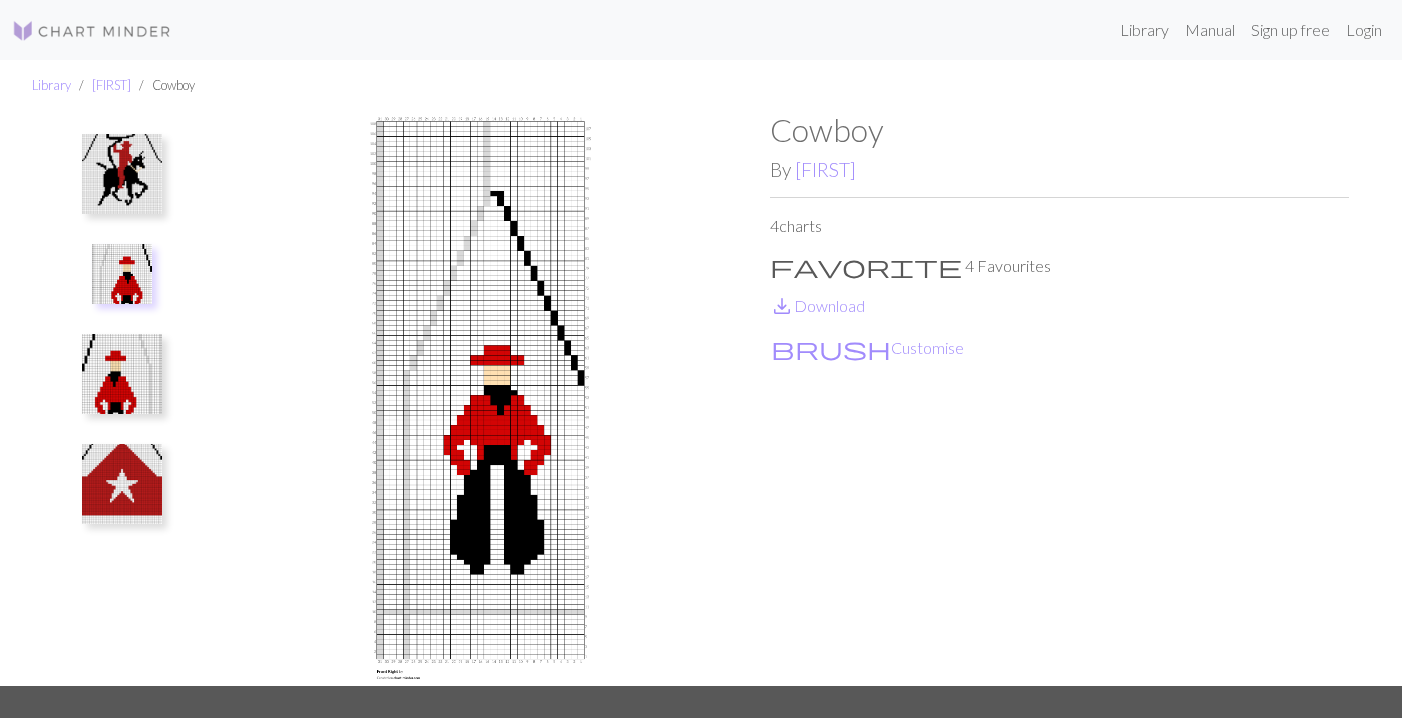 click at bounding box center (122, 484) 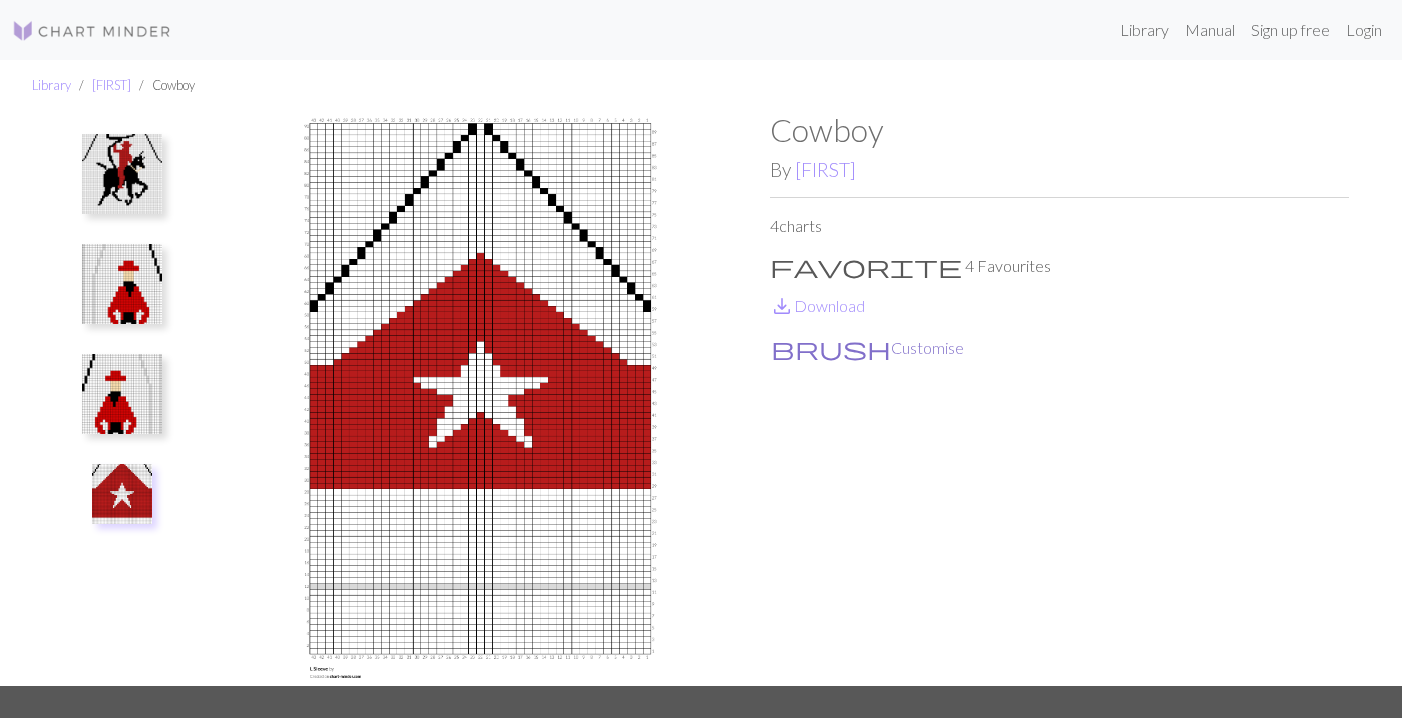 click on "brush Customise" at bounding box center (867, 348) 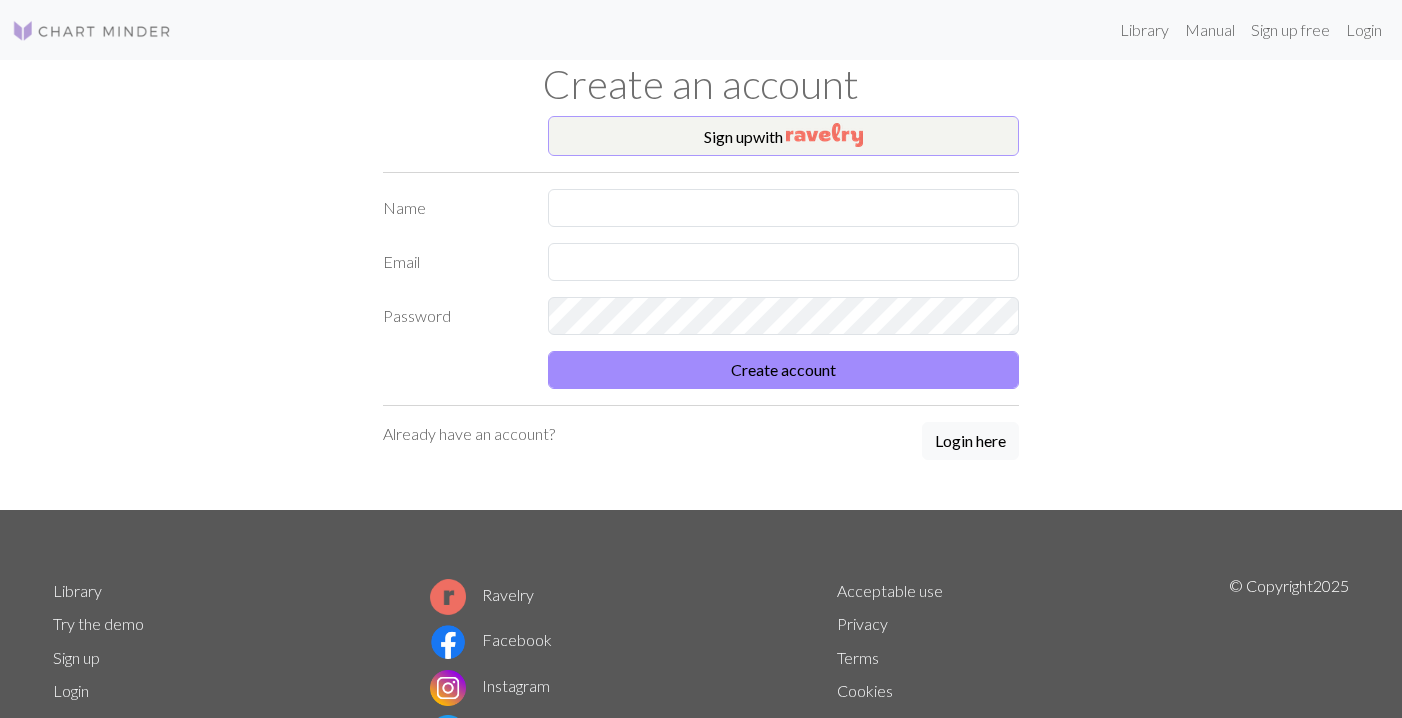 click on "Sign up  with" at bounding box center [783, 136] 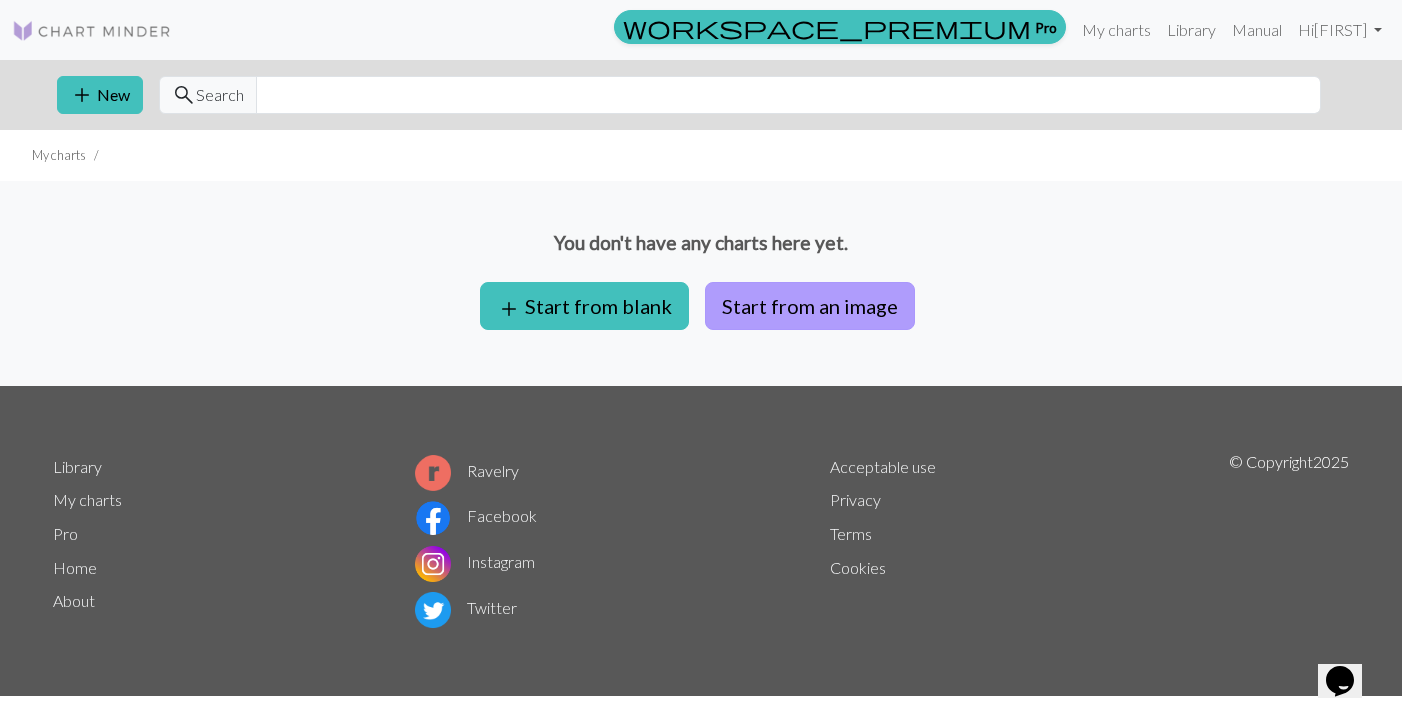click on "Start from an image" at bounding box center (810, 306) 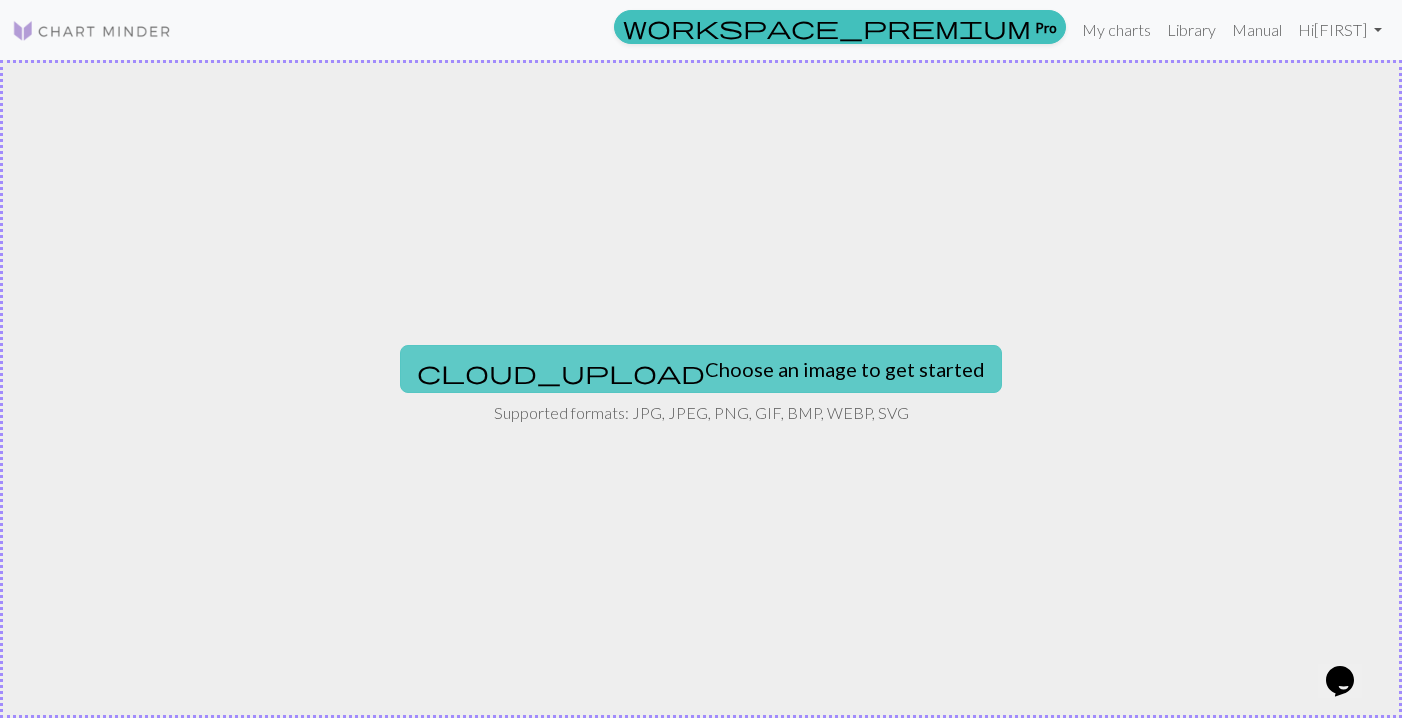 click on "cloud_upload  Choose an image to get started" at bounding box center [701, 369] 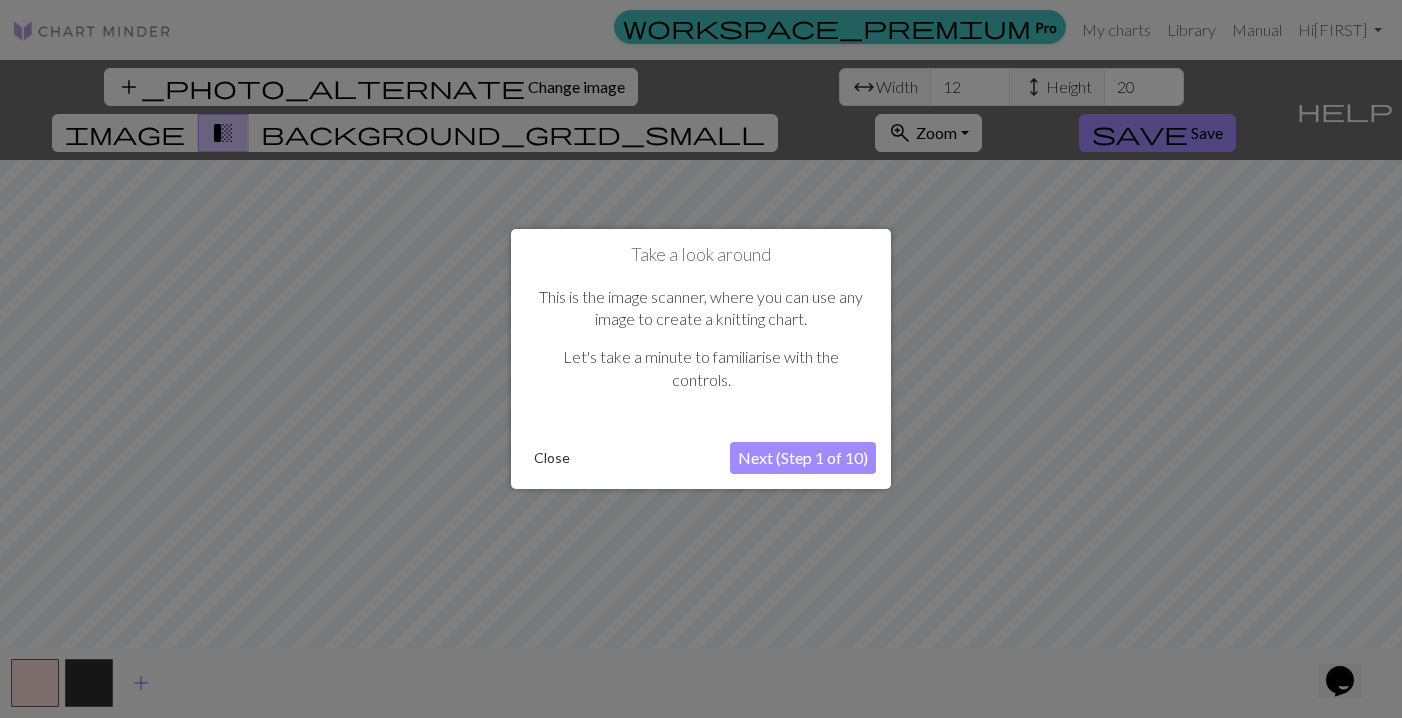 click on "Next (Step 1 of 10)" at bounding box center [803, 458] 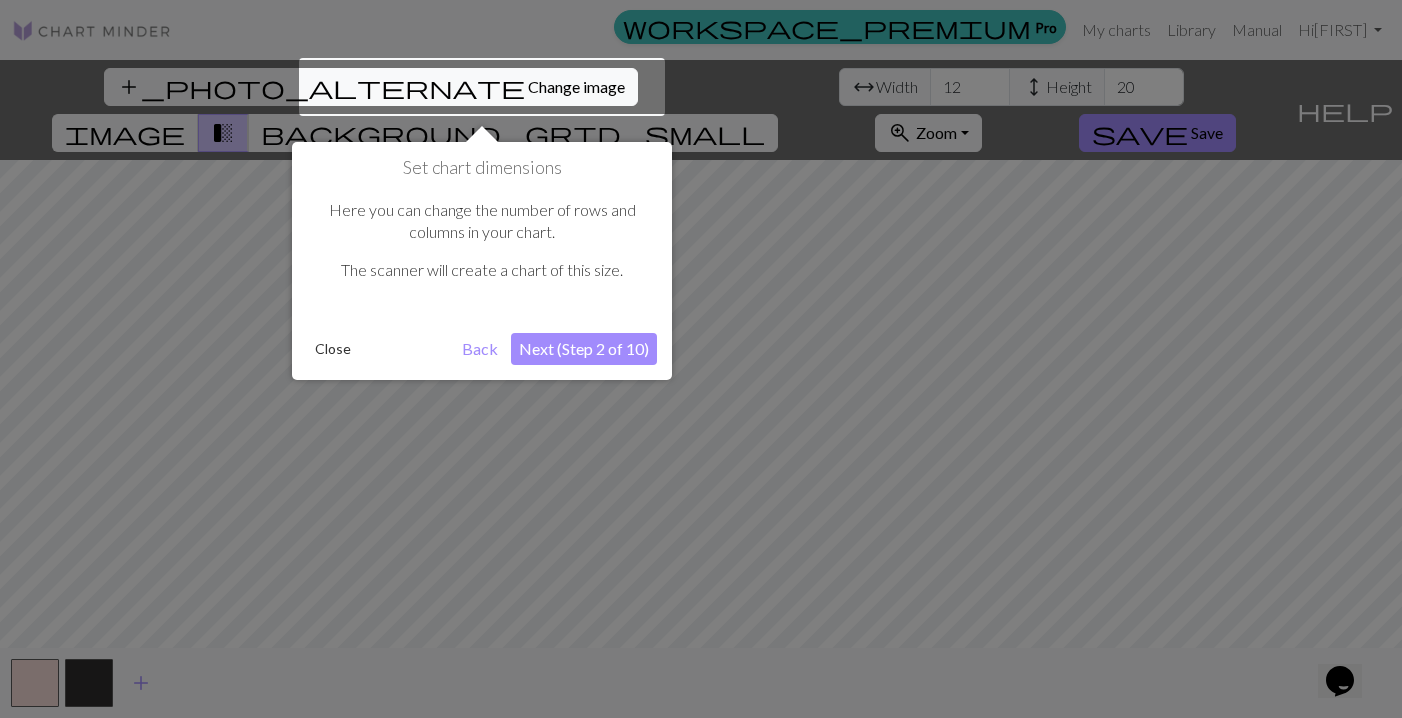 click at bounding box center (482, 87) 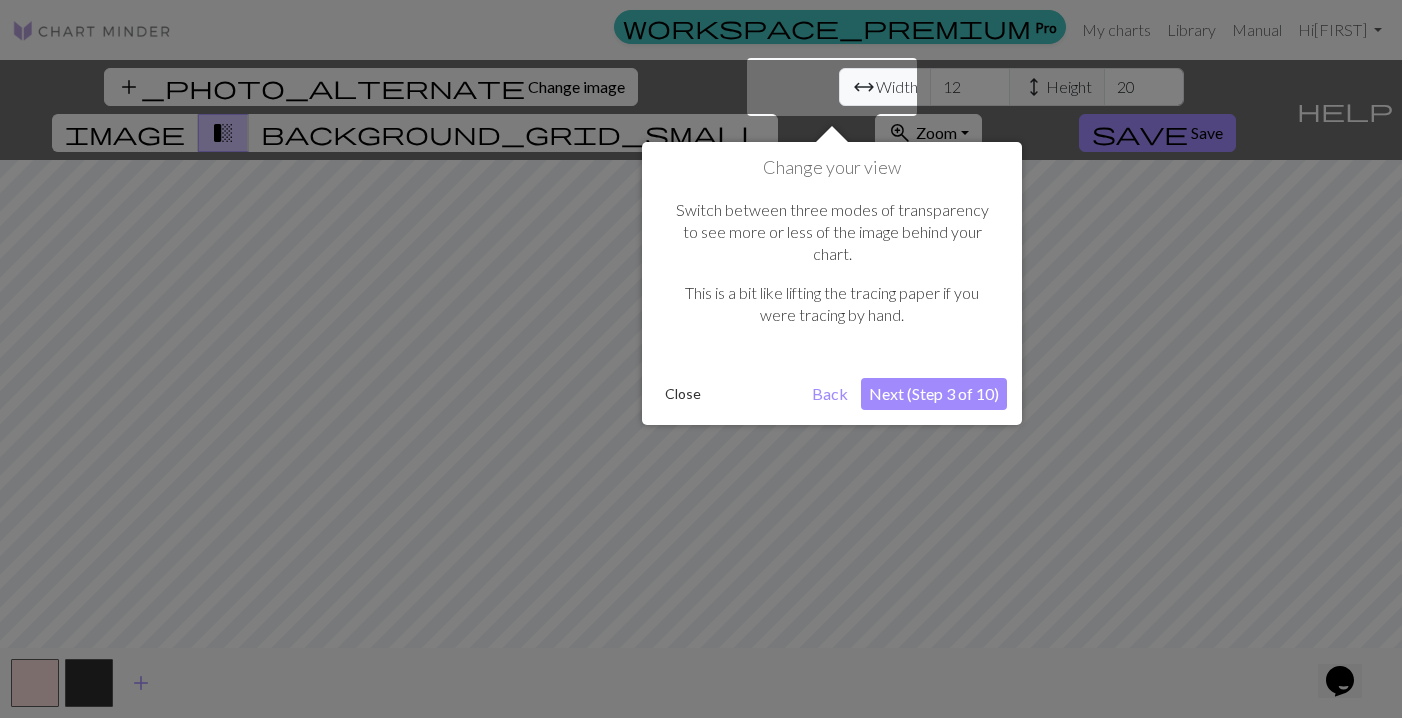 click at bounding box center (701, 359) 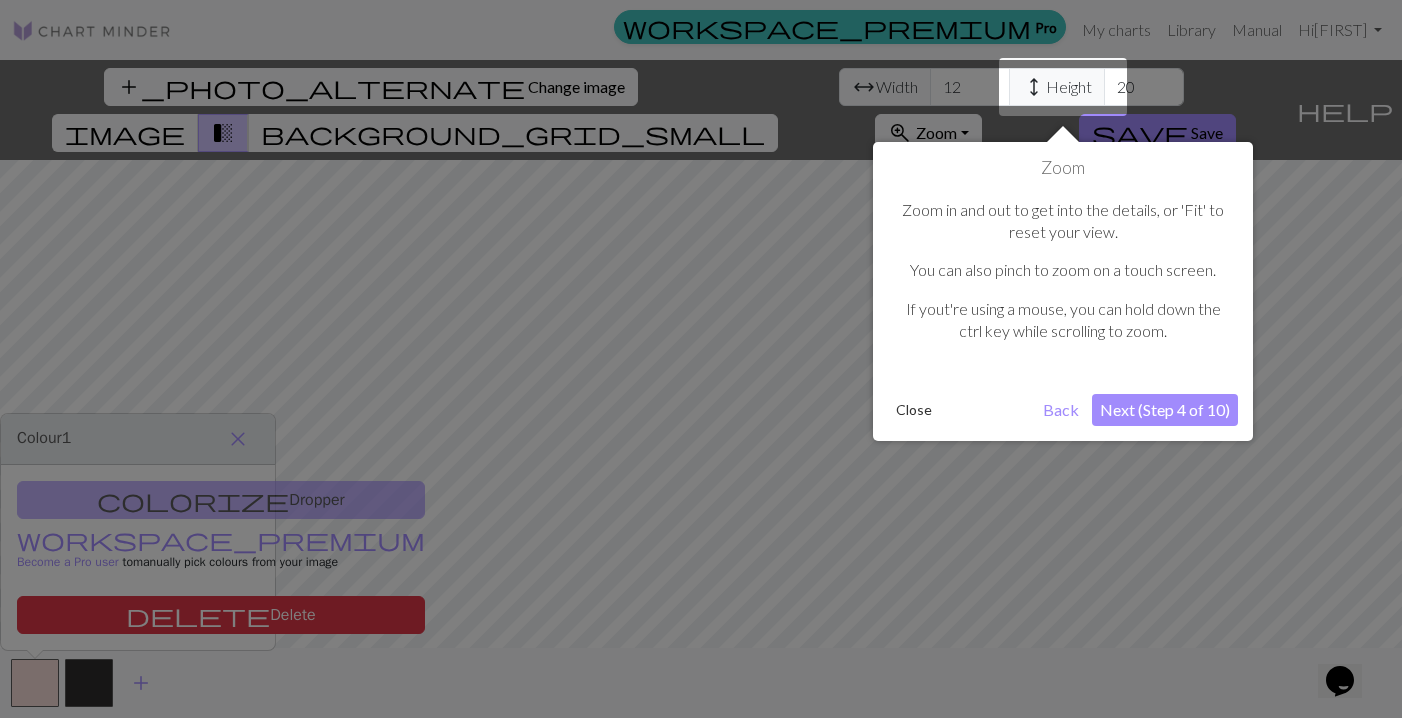 click at bounding box center (701, 359) 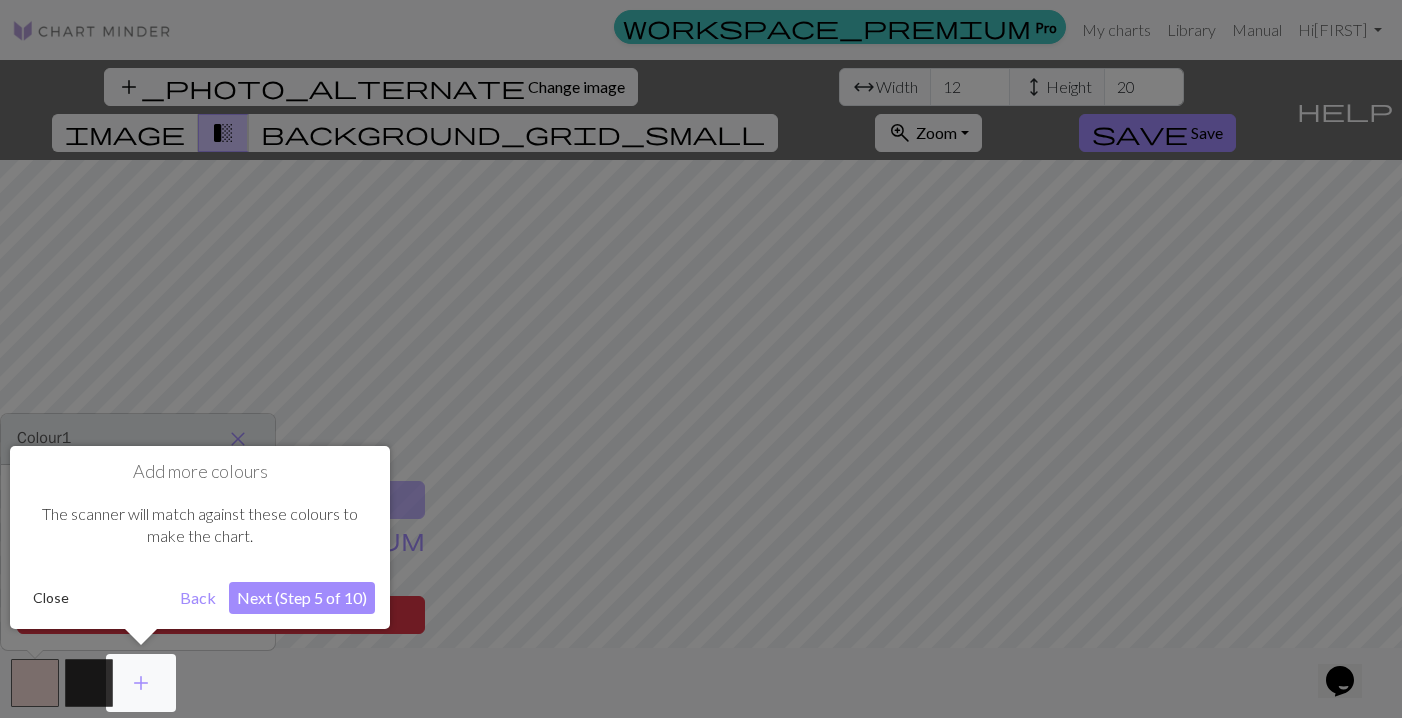 click at bounding box center [701, 359] 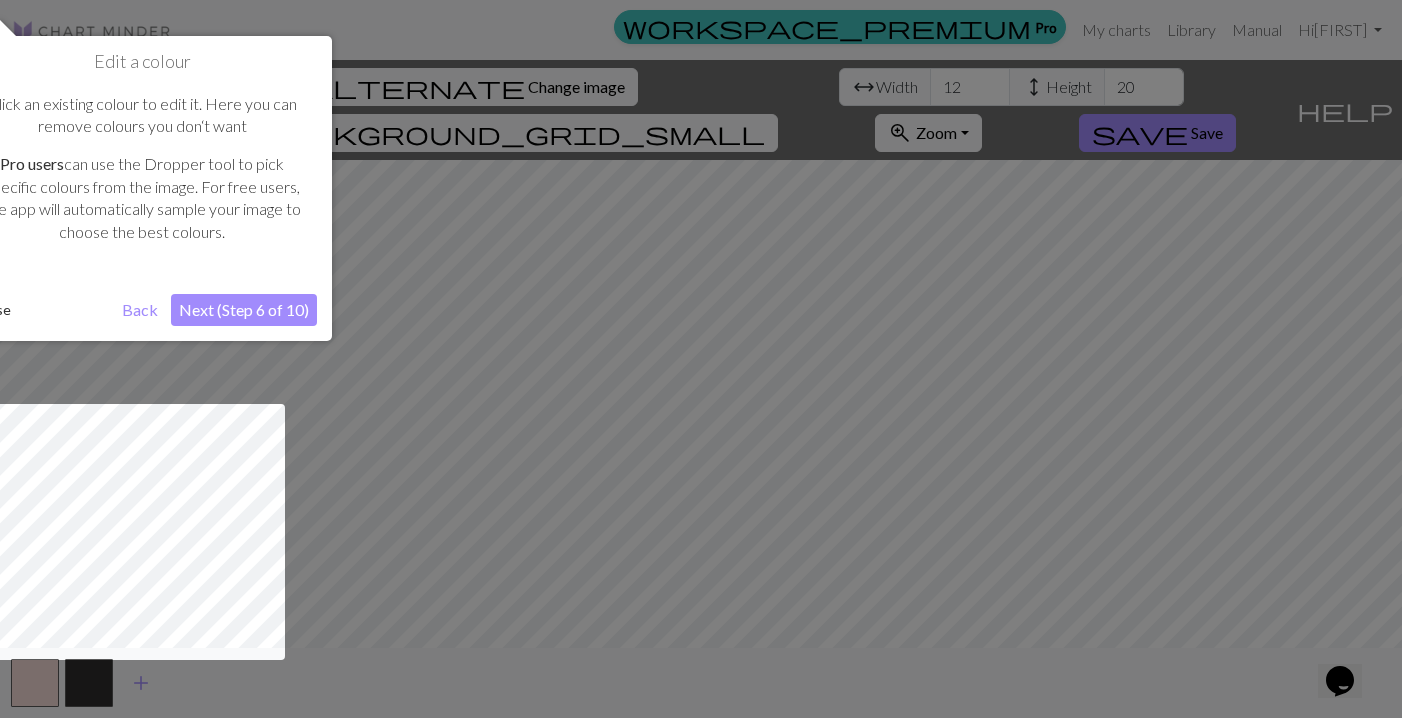 click at bounding box center (701, 359) 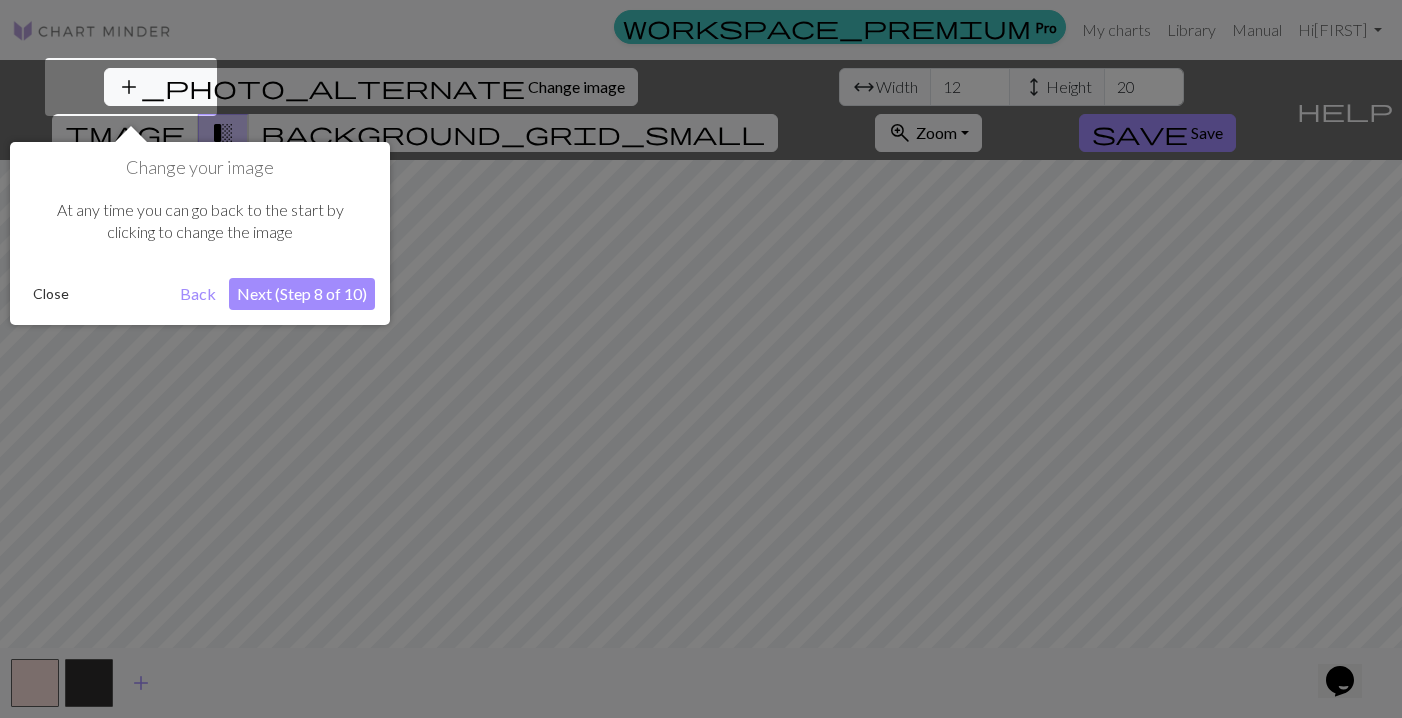click at bounding box center [701, 359] 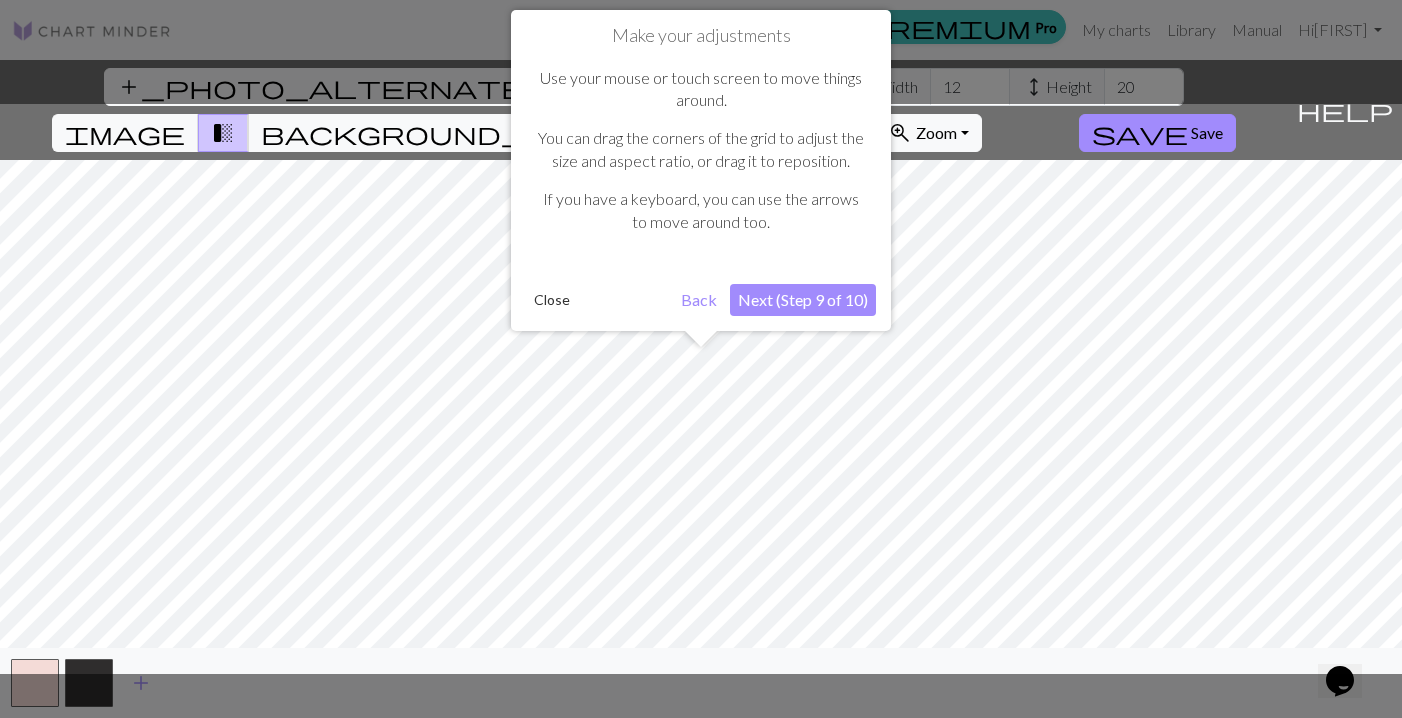 click on "Next (Step 9 of 10)" at bounding box center (803, 300) 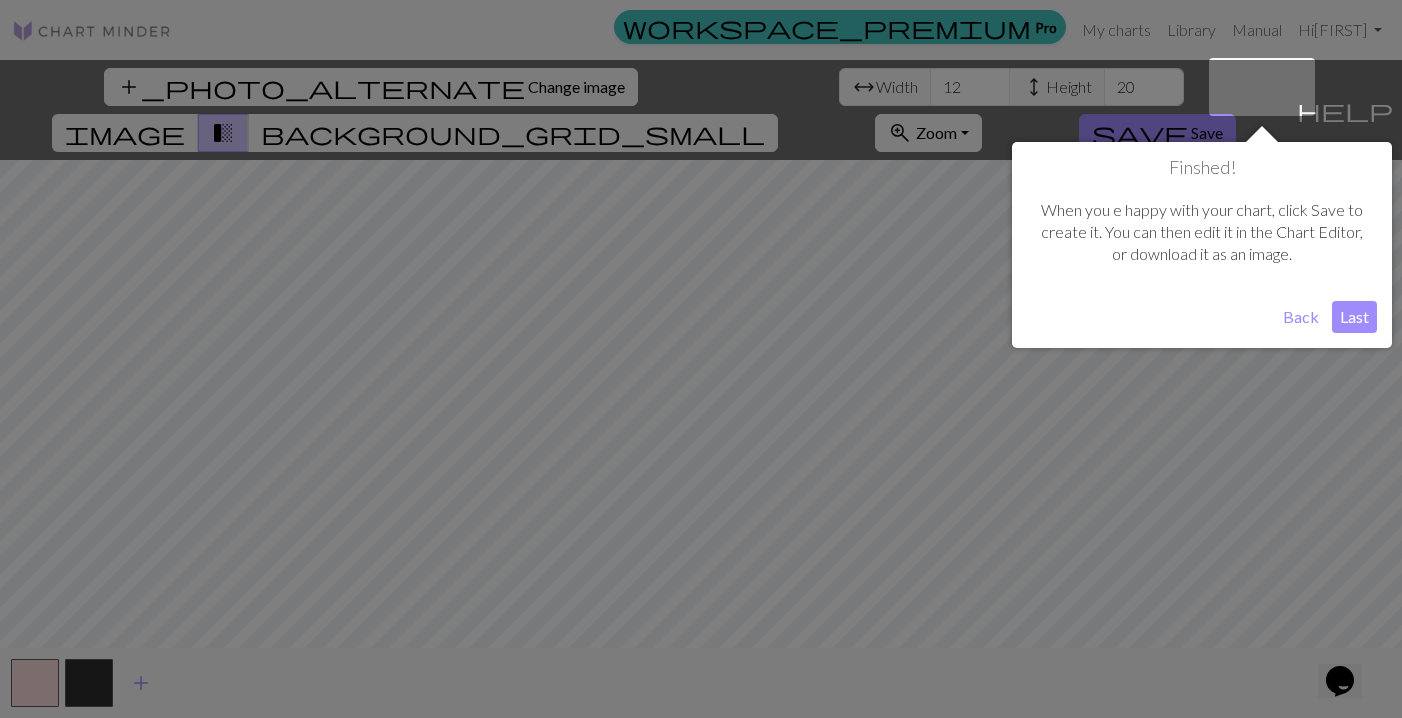 click on "Last" at bounding box center (1354, 317) 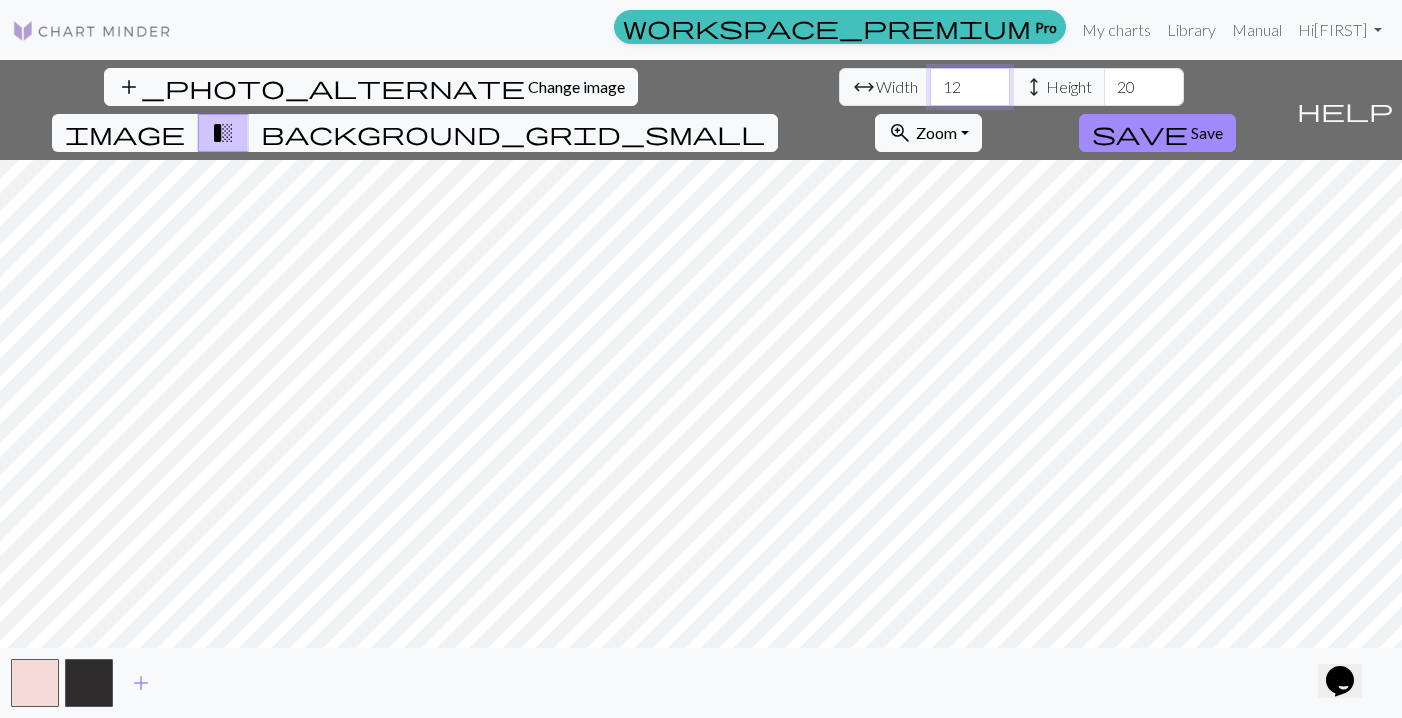 click on "12" at bounding box center [970, 87] 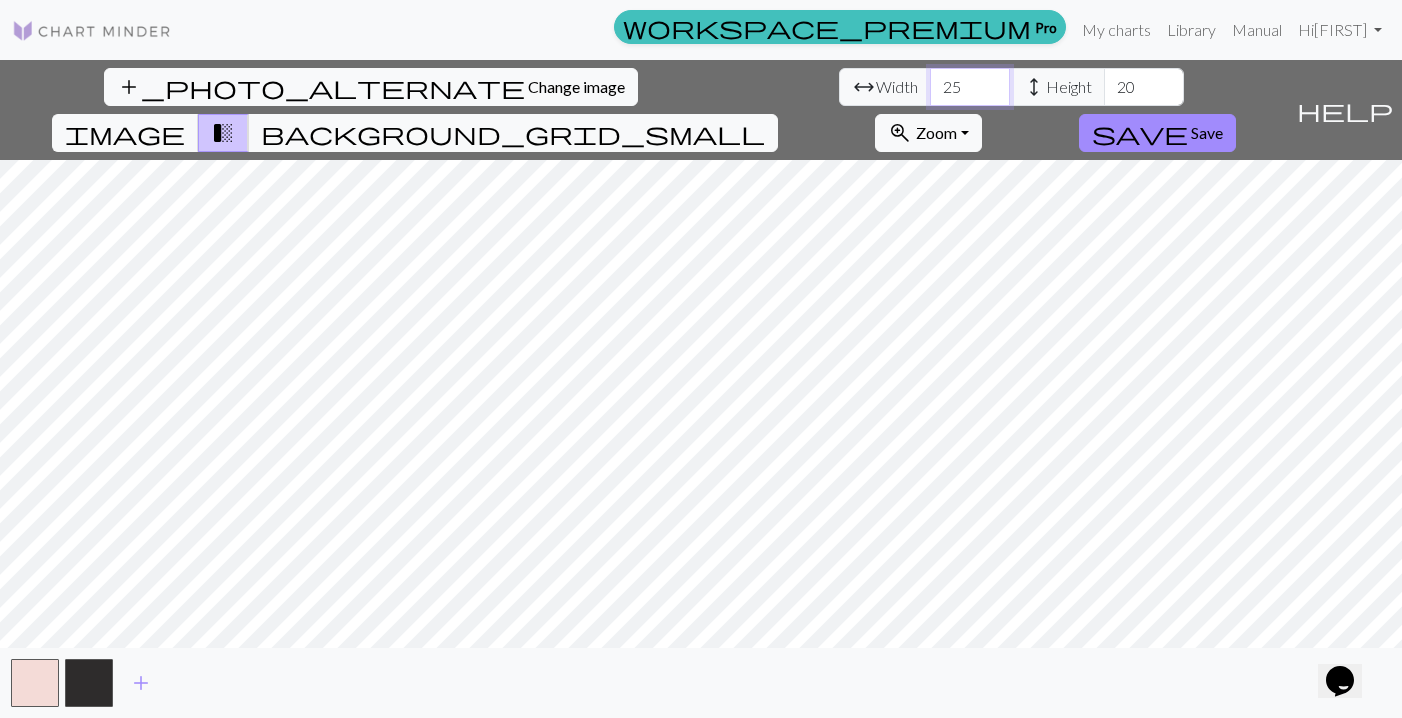 type on "25" 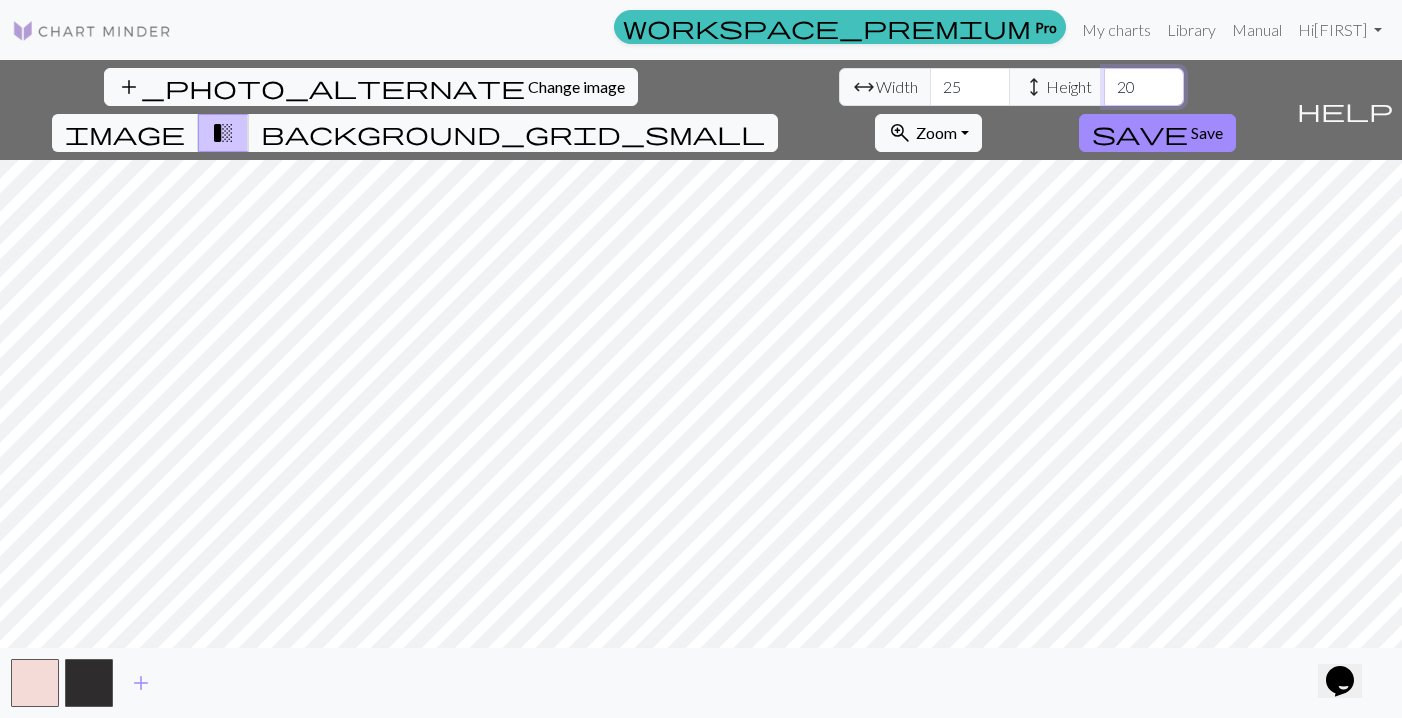 click on "20" at bounding box center (1144, 87) 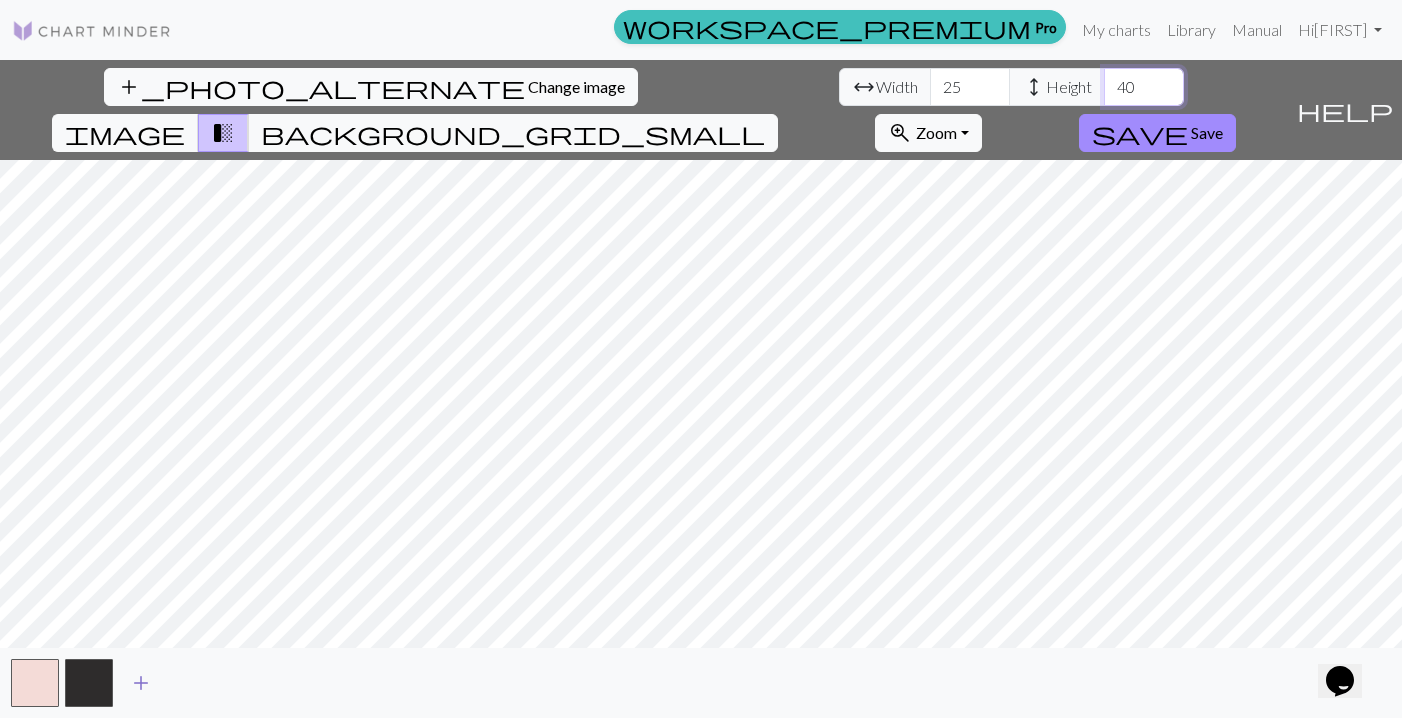 type on "40" 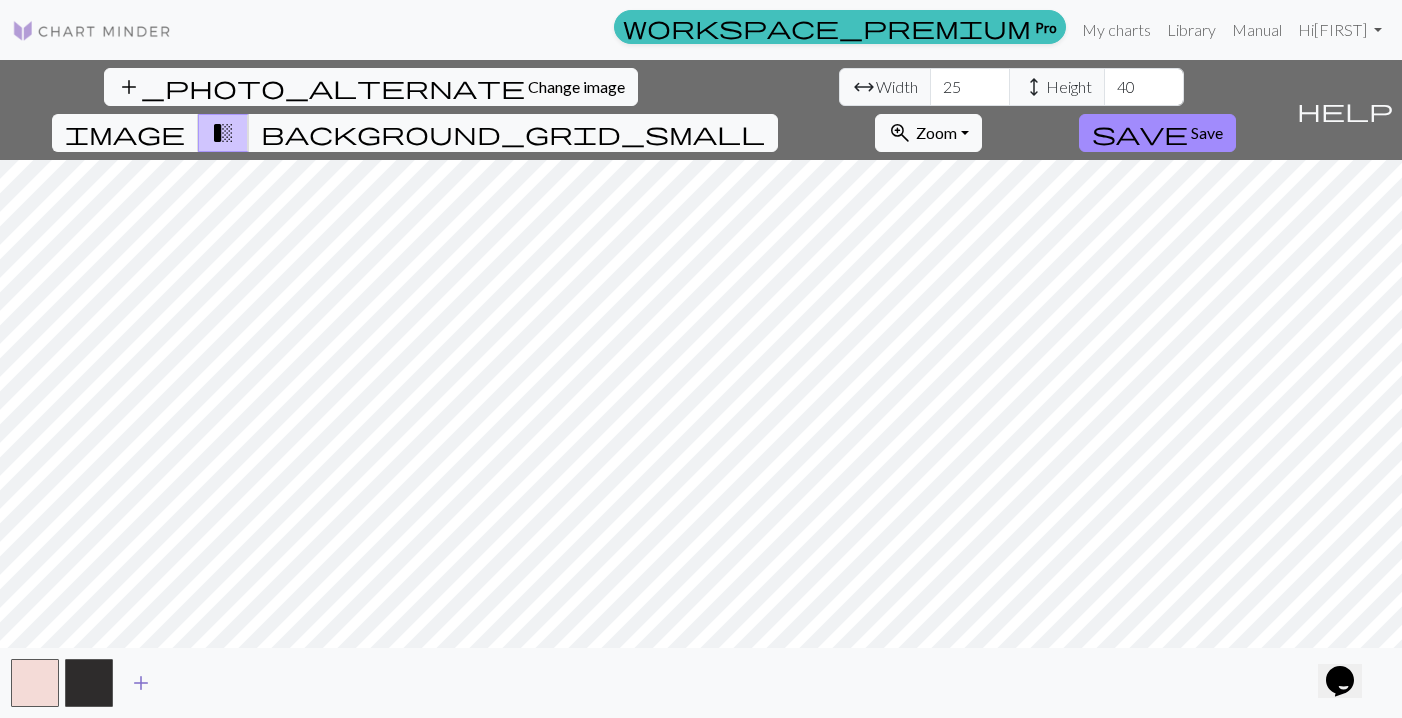 click on "add" at bounding box center [141, 683] 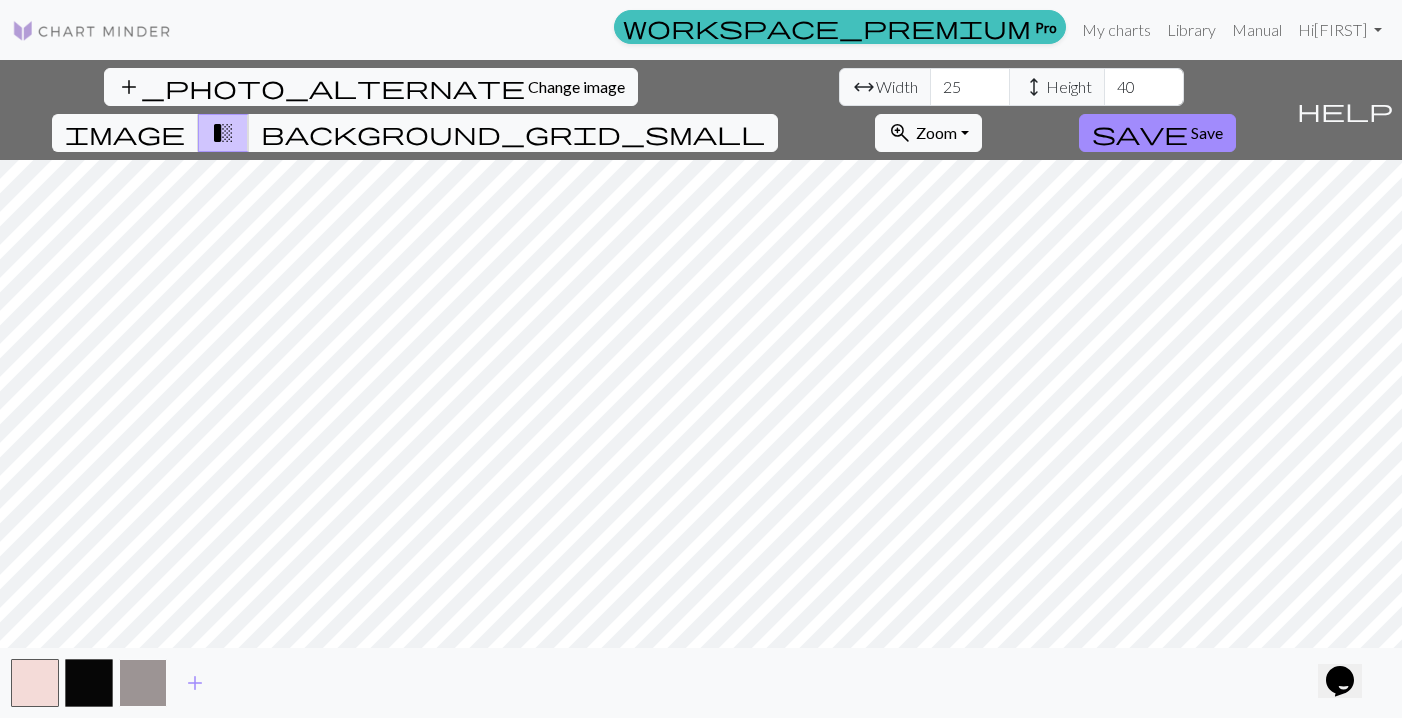 click at bounding box center [143, 683] 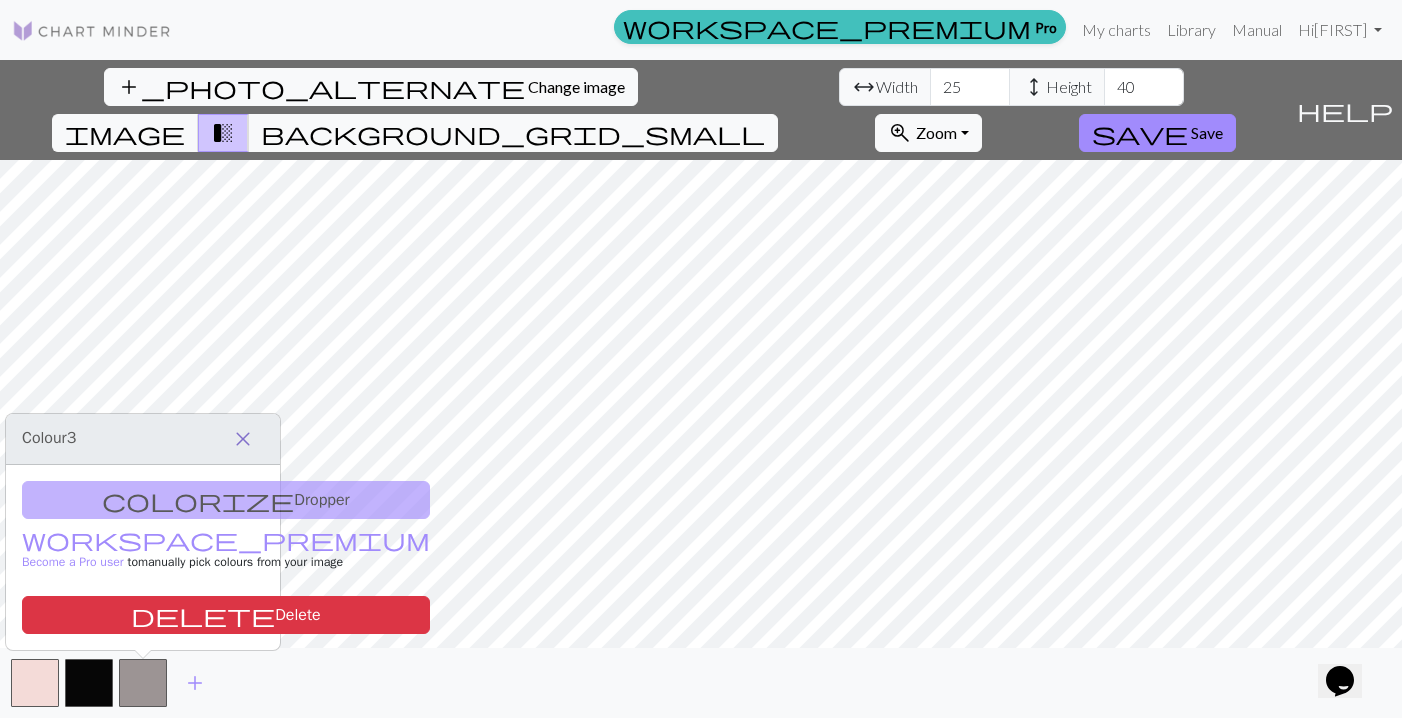 click on "close" at bounding box center (243, 439) 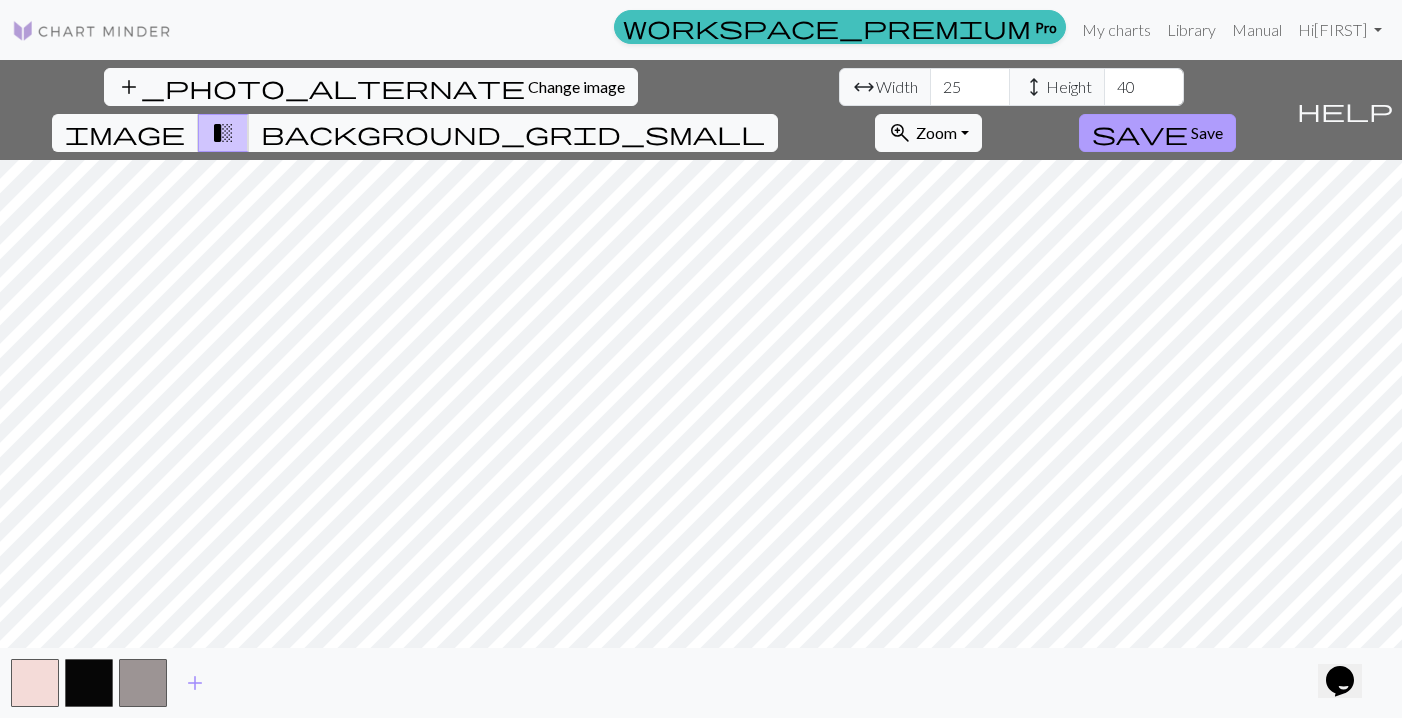 click on "save" at bounding box center [1140, 133] 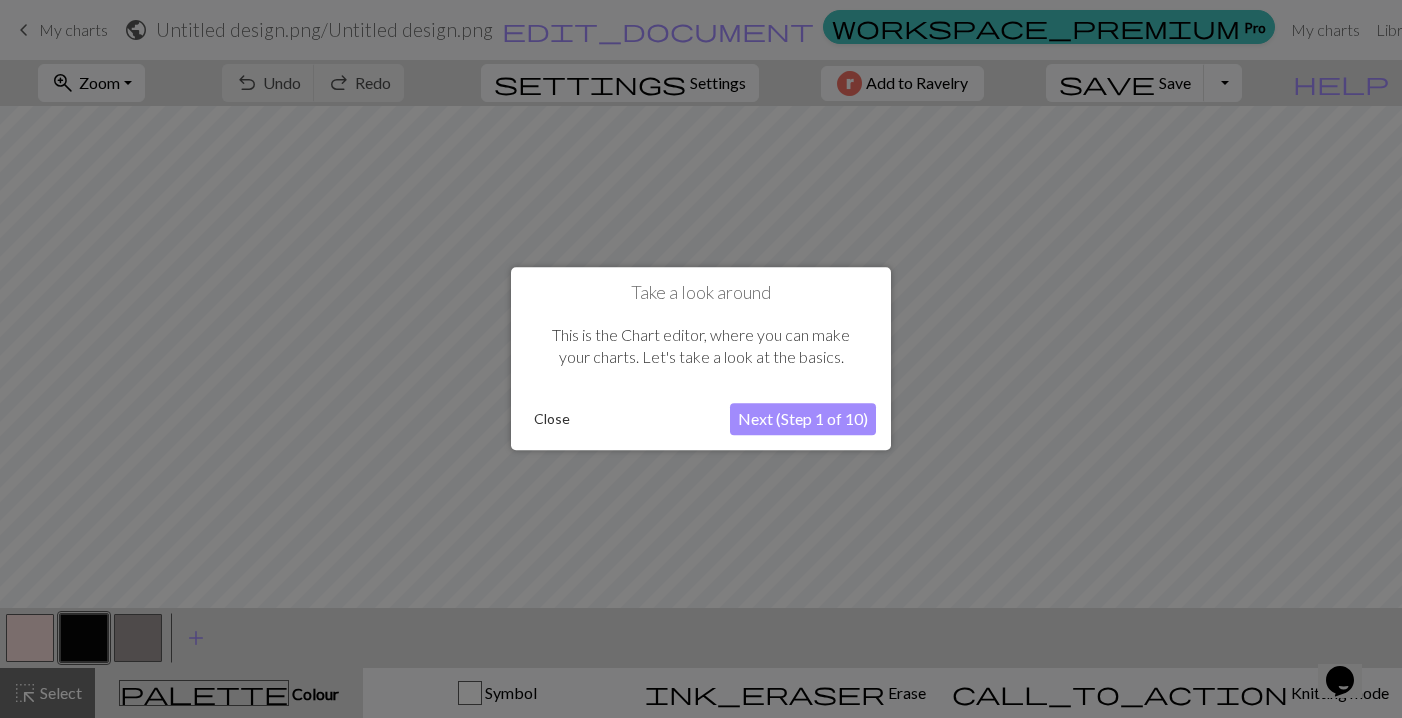 click on "Next (Step 1 of 10)" at bounding box center [803, 420] 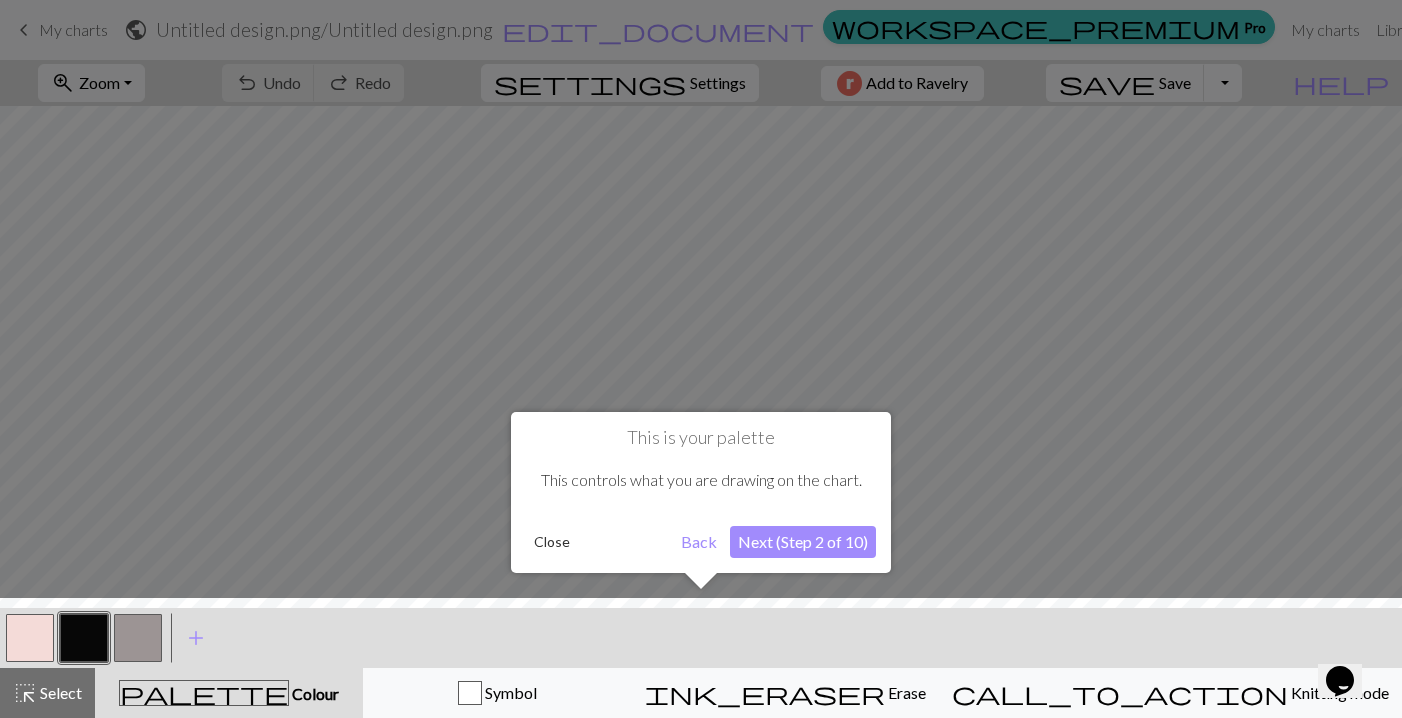 scroll, scrollTop: 0, scrollLeft: 0, axis: both 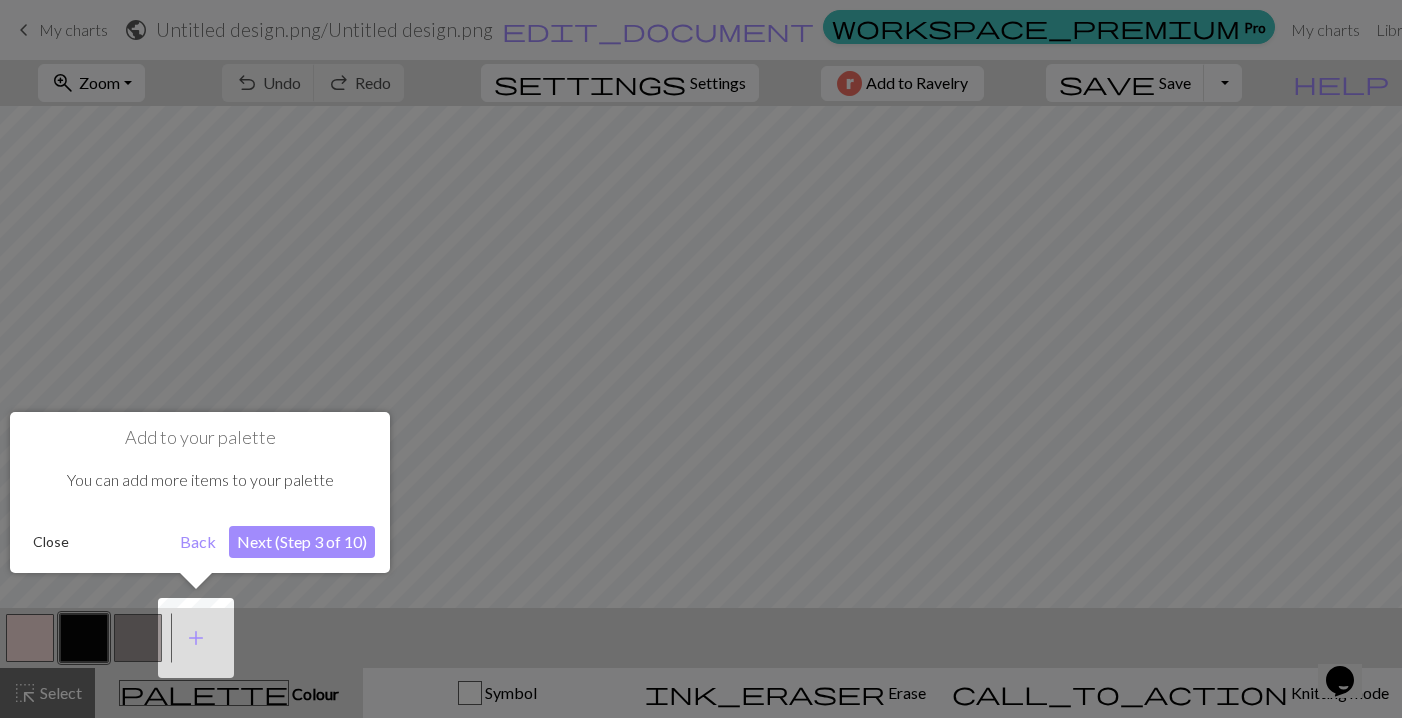click on "Next (Step 3 of 10)" at bounding box center [302, 542] 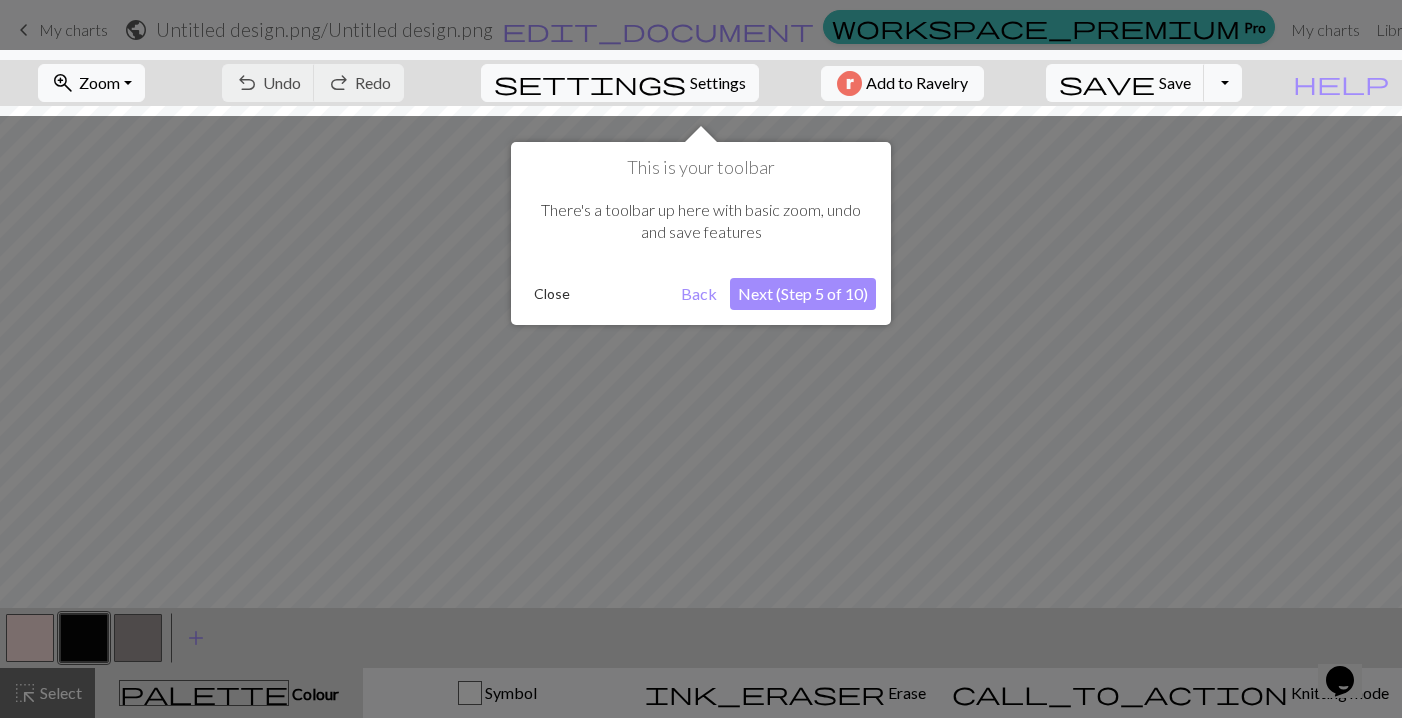 click on "Next (Step 5 of 10)" at bounding box center (803, 294) 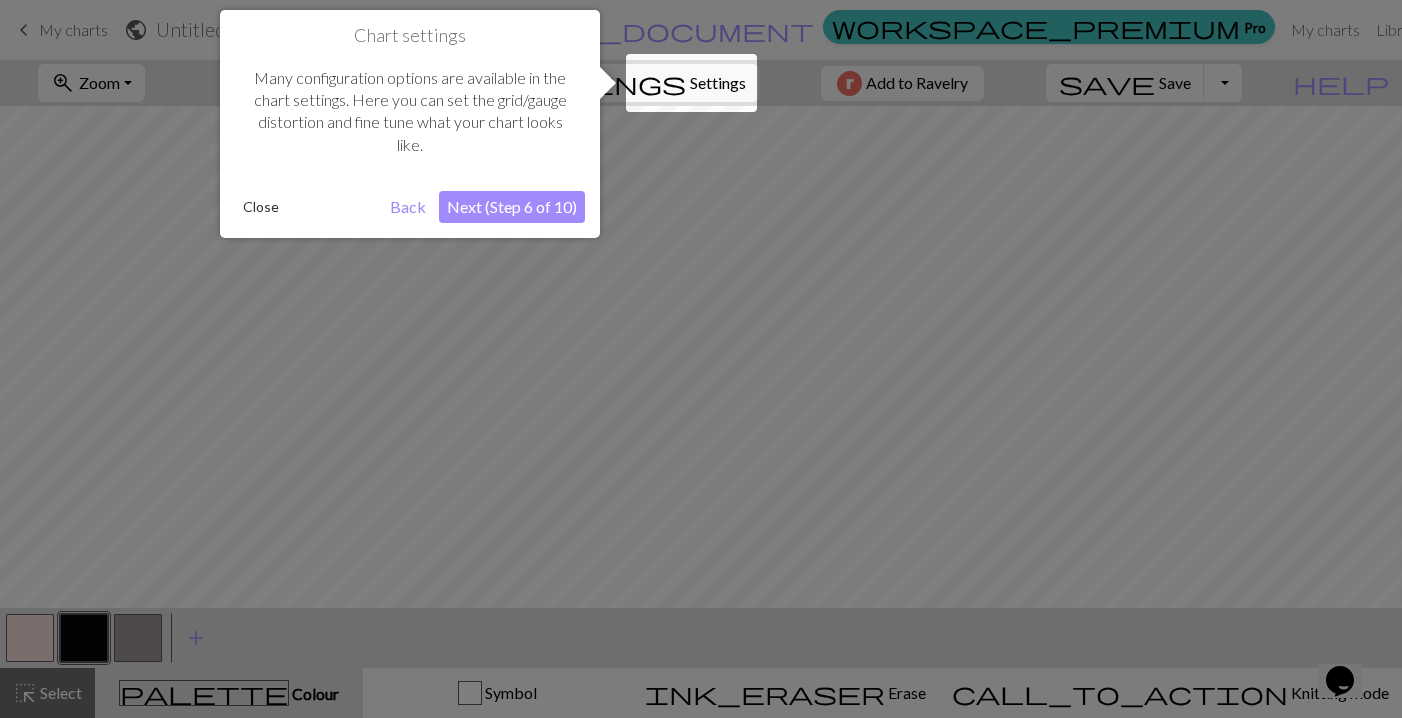 click on "Next (Step 6 of 10)" at bounding box center [512, 207] 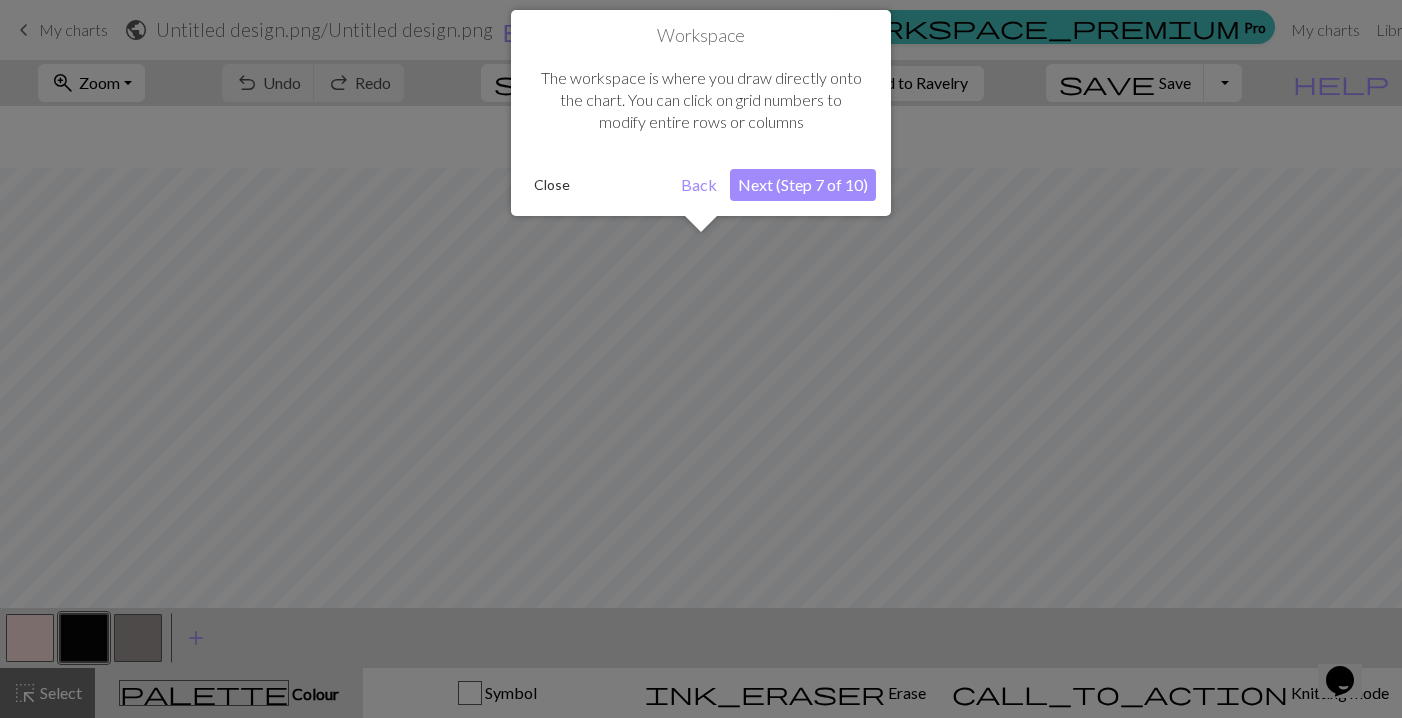 scroll, scrollTop: 76, scrollLeft: 0, axis: vertical 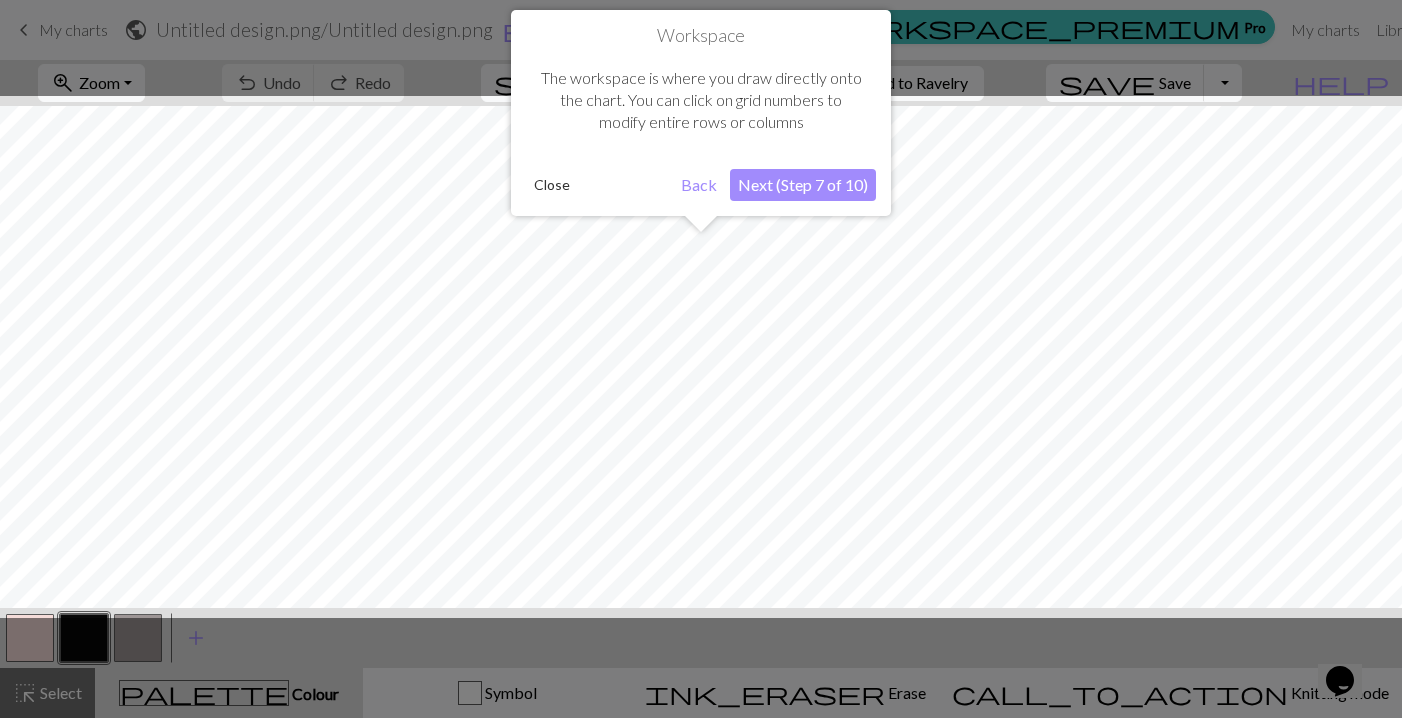 click on "Next (Step 7 of 10)" at bounding box center [803, 185] 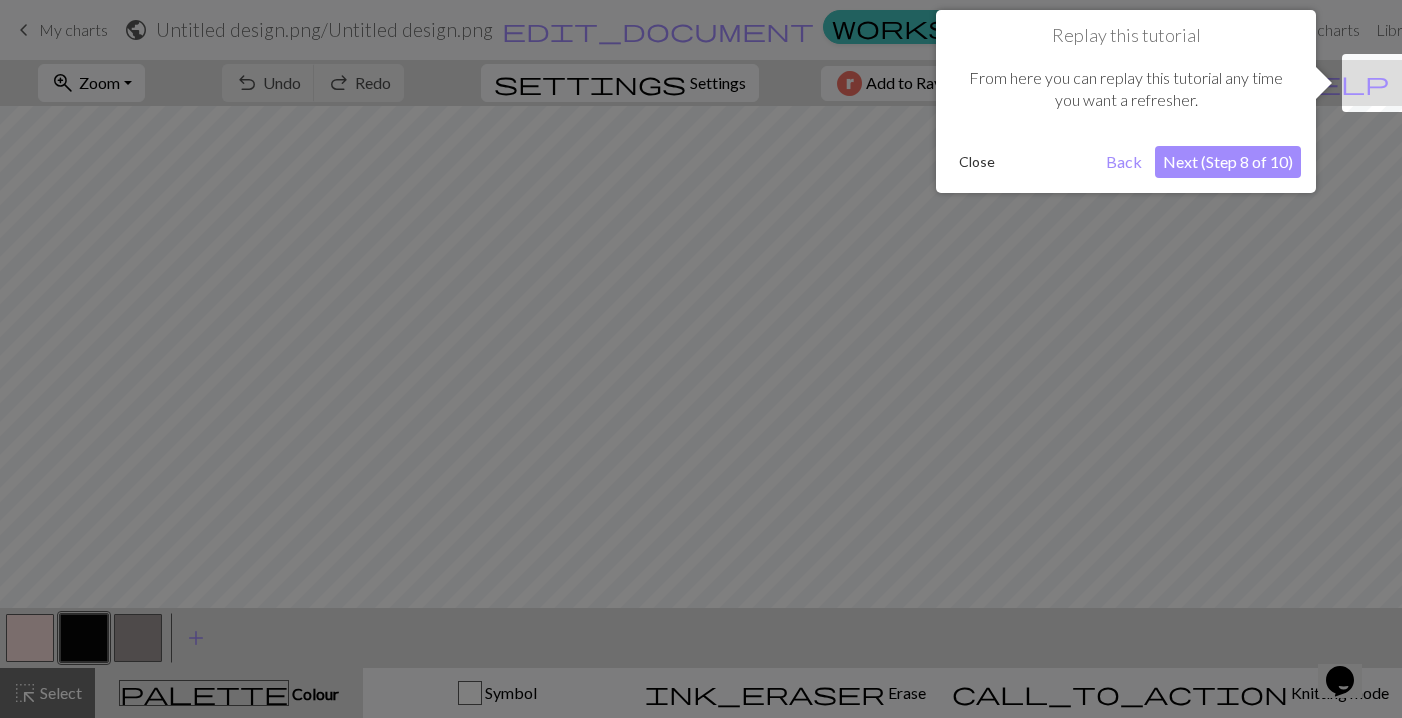 click on "Next (Step 8 of 10)" at bounding box center [1228, 162] 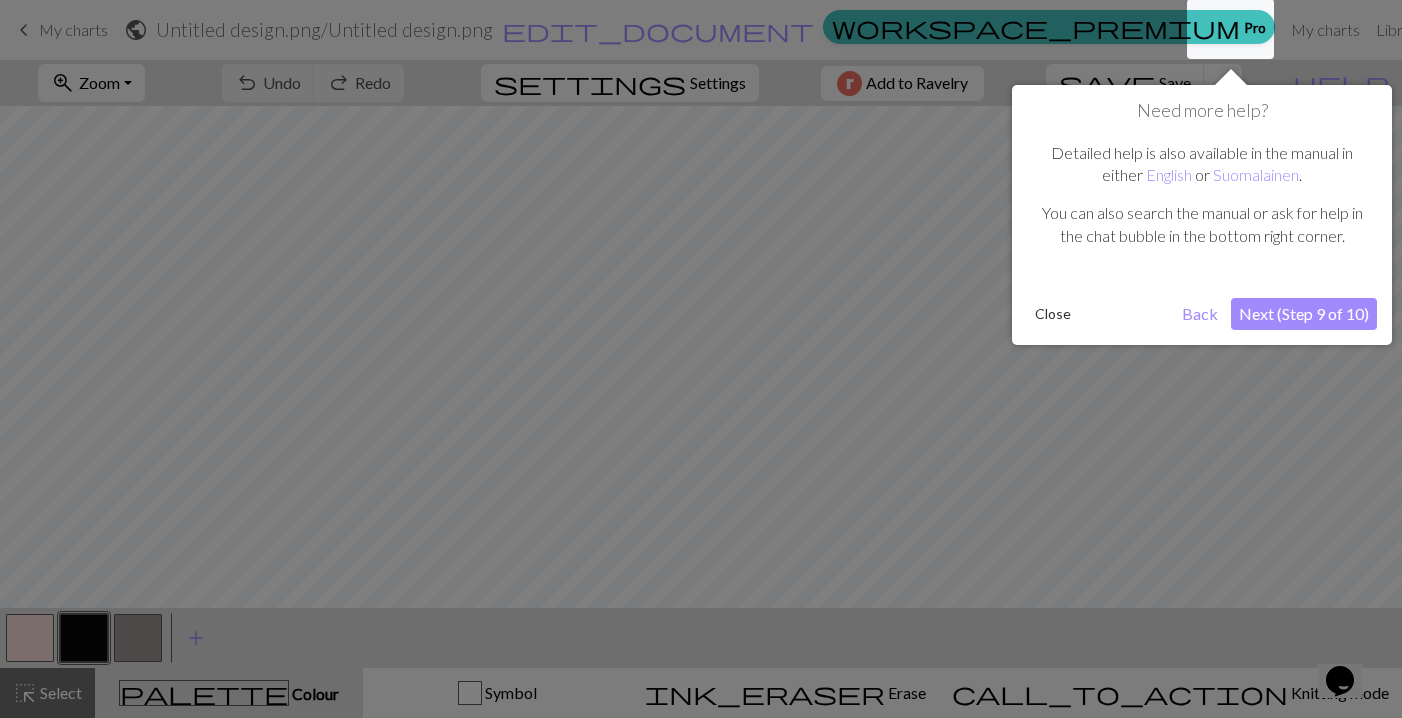 click on "Next (Step 9 of 10)" at bounding box center (1304, 314) 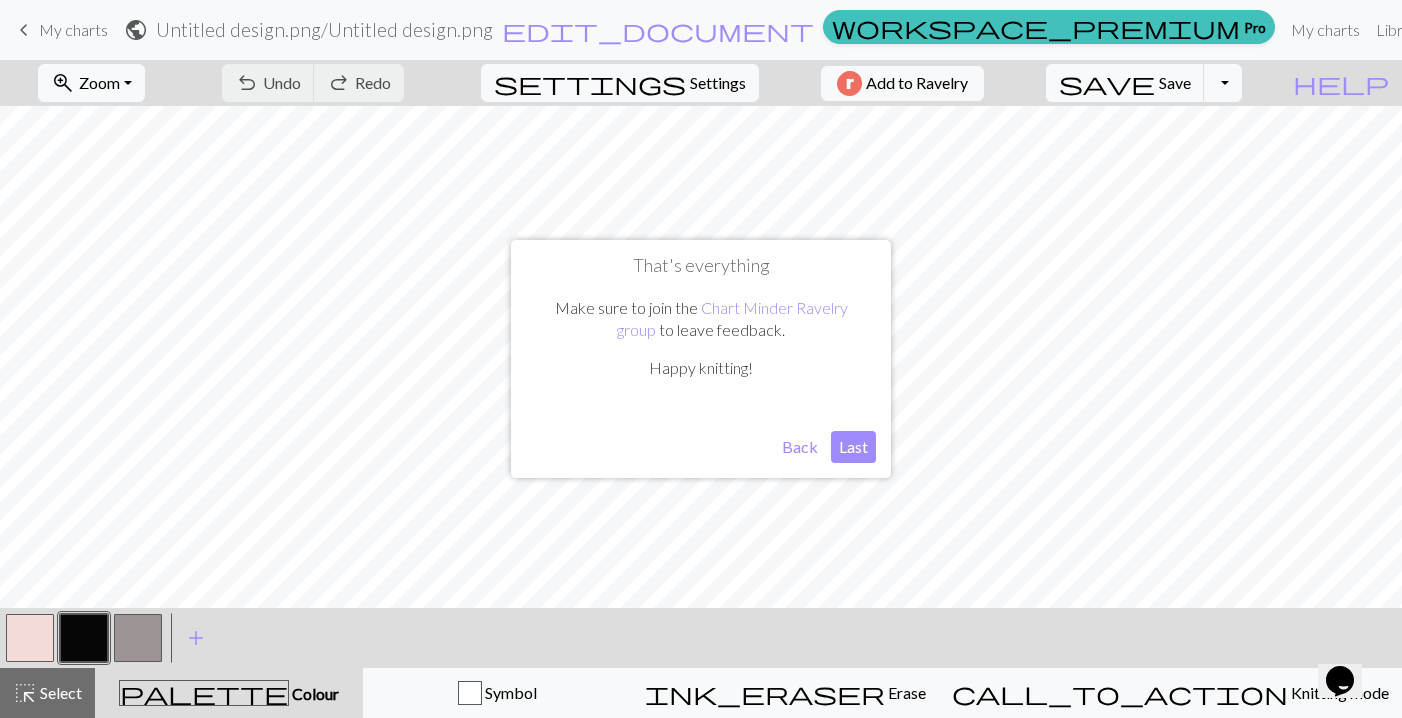 click on "Last" at bounding box center (853, 447) 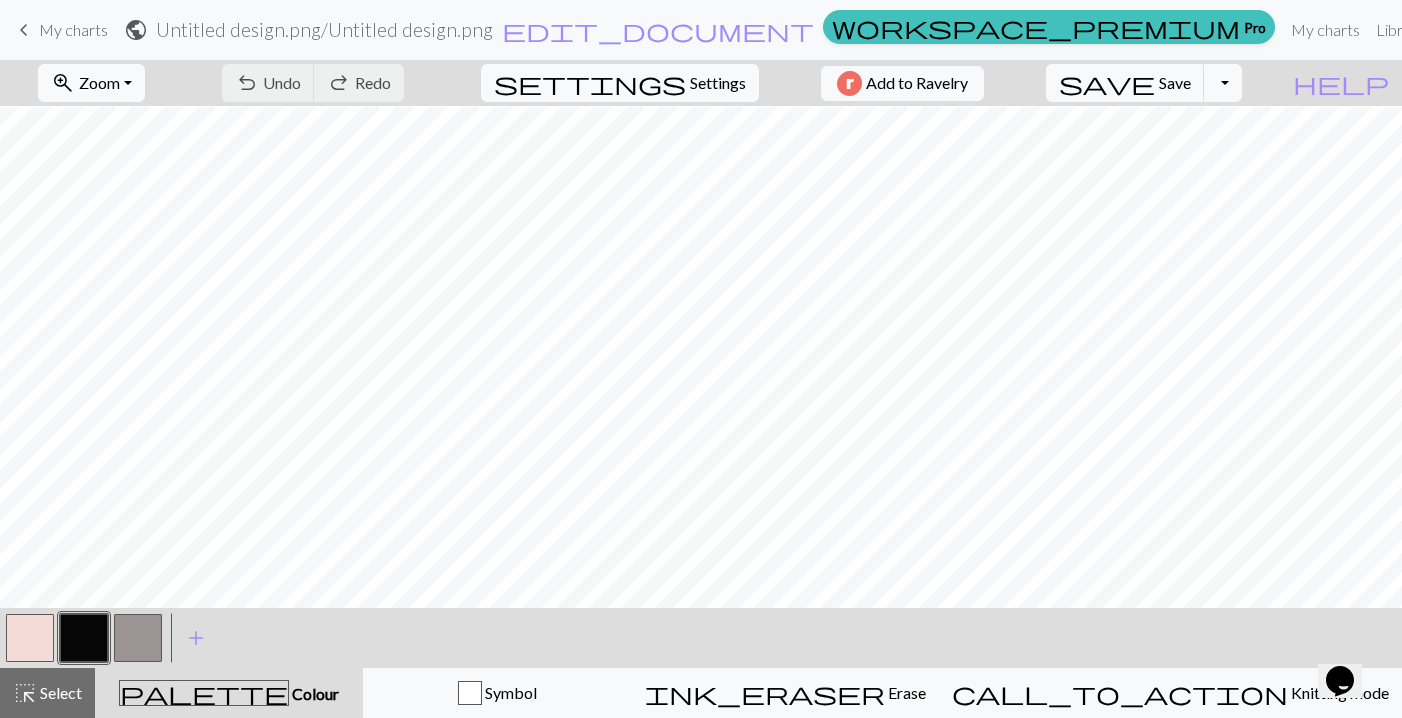 scroll, scrollTop: 436, scrollLeft: 0, axis: vertical 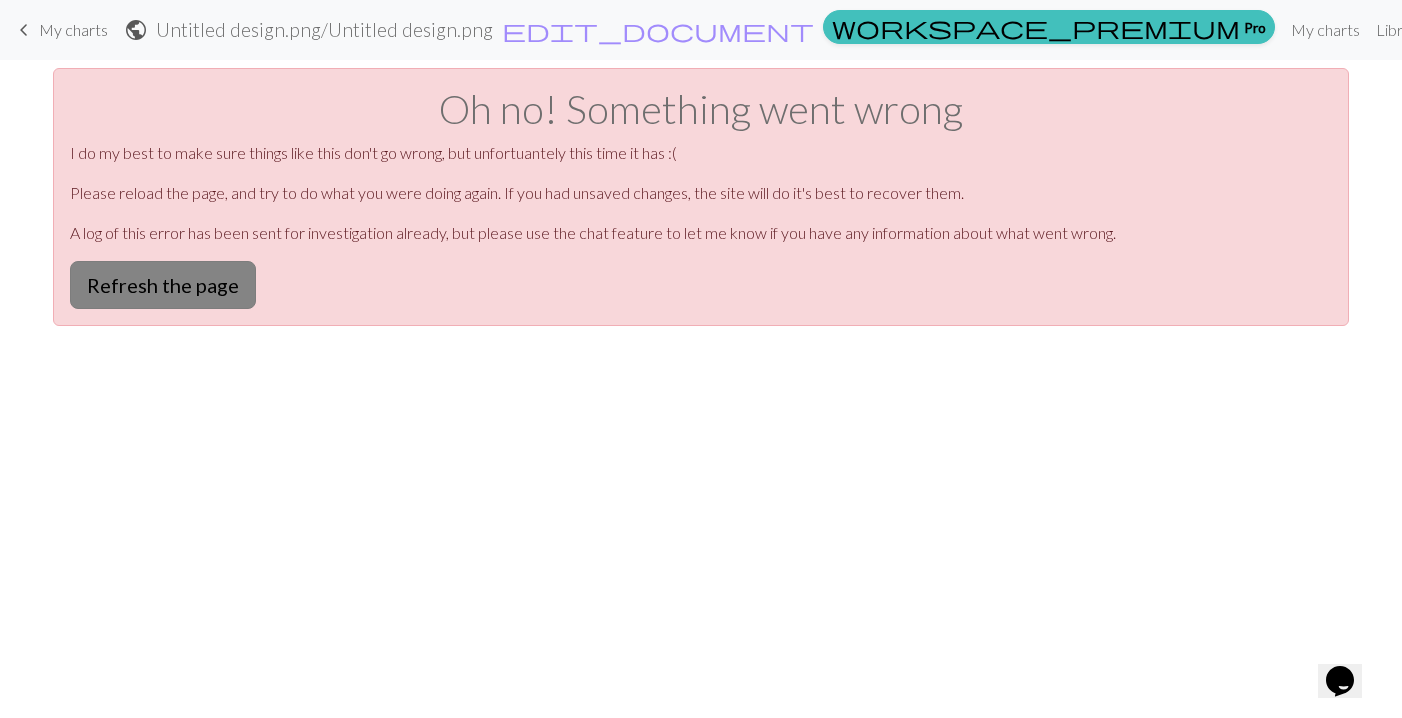 click on "Refresh the page" at bounding box center [163, 285] 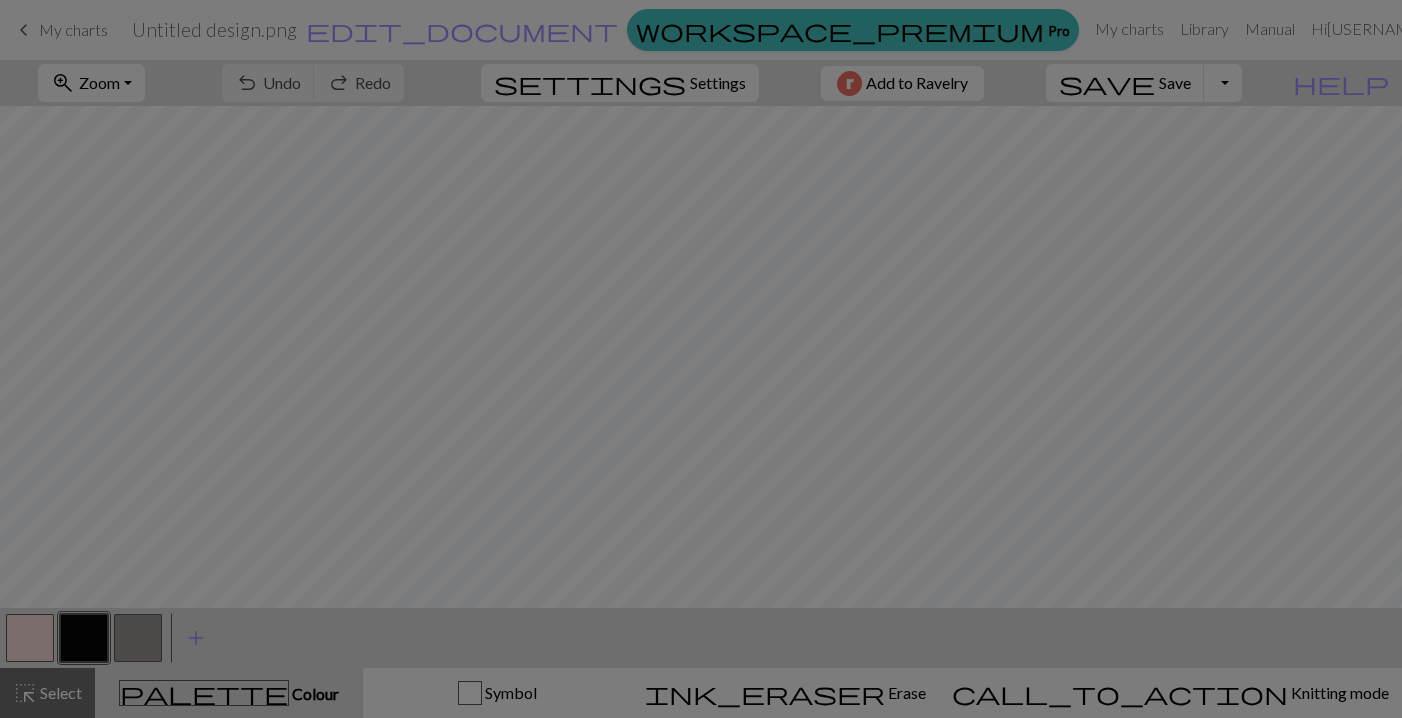 scroll, scrollTop: 0, scrollLeft: 0, axis: both 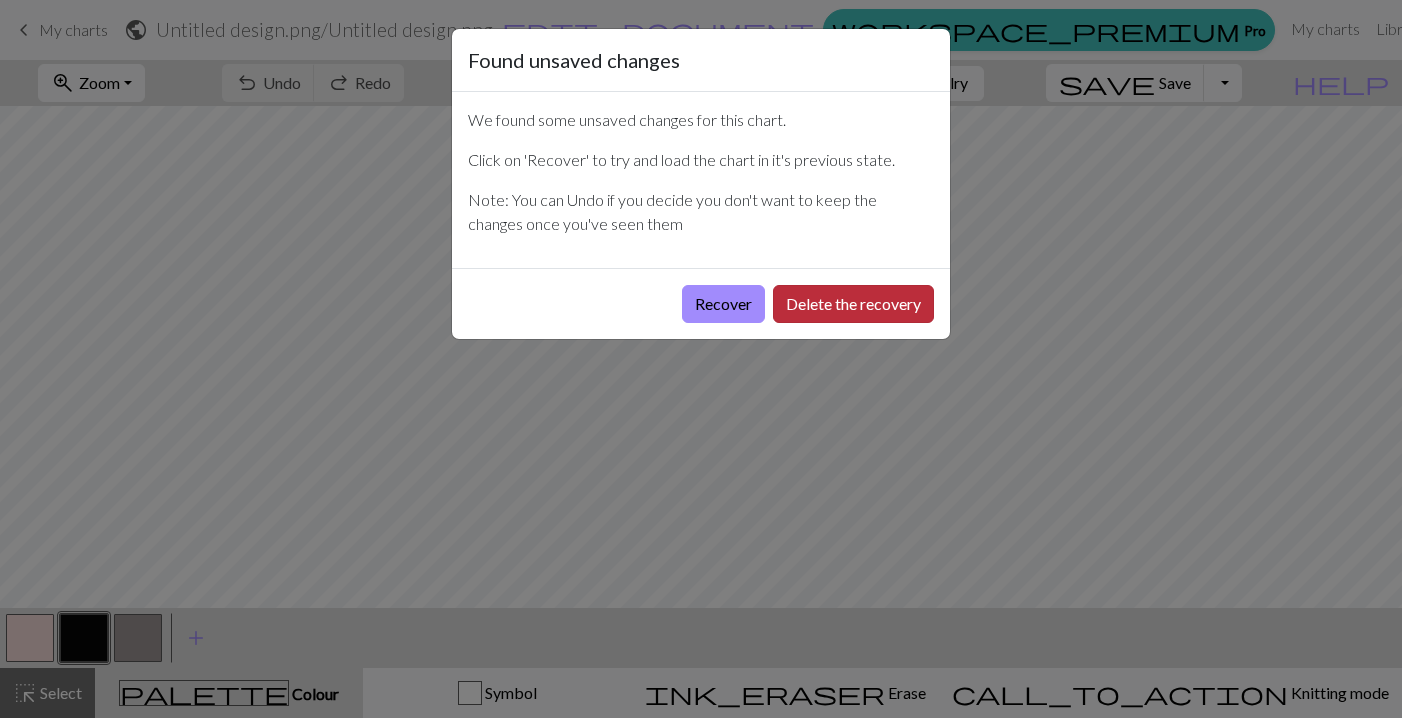 click on "Delete the recovery" at bounding box center [853, 304] 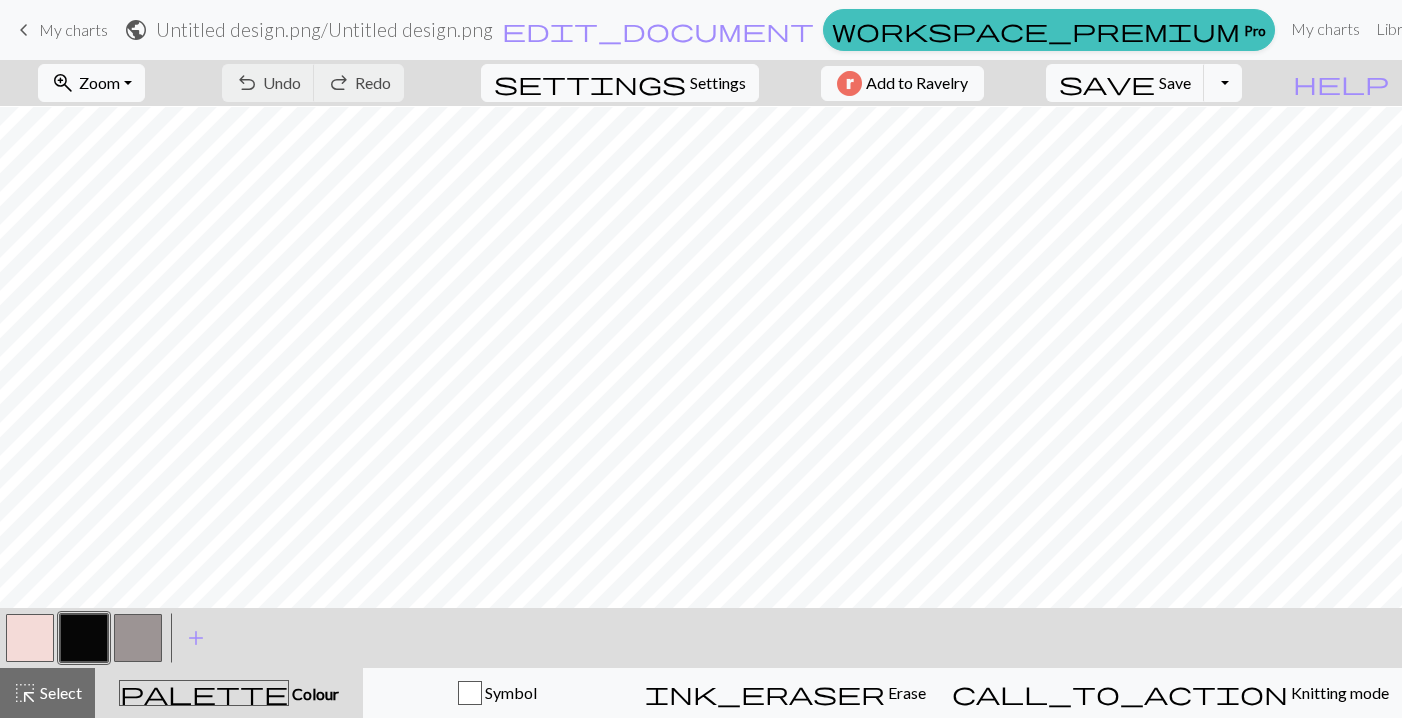 scroll, scrollTop: 435, scrollLeft: 0, axis: vertical 